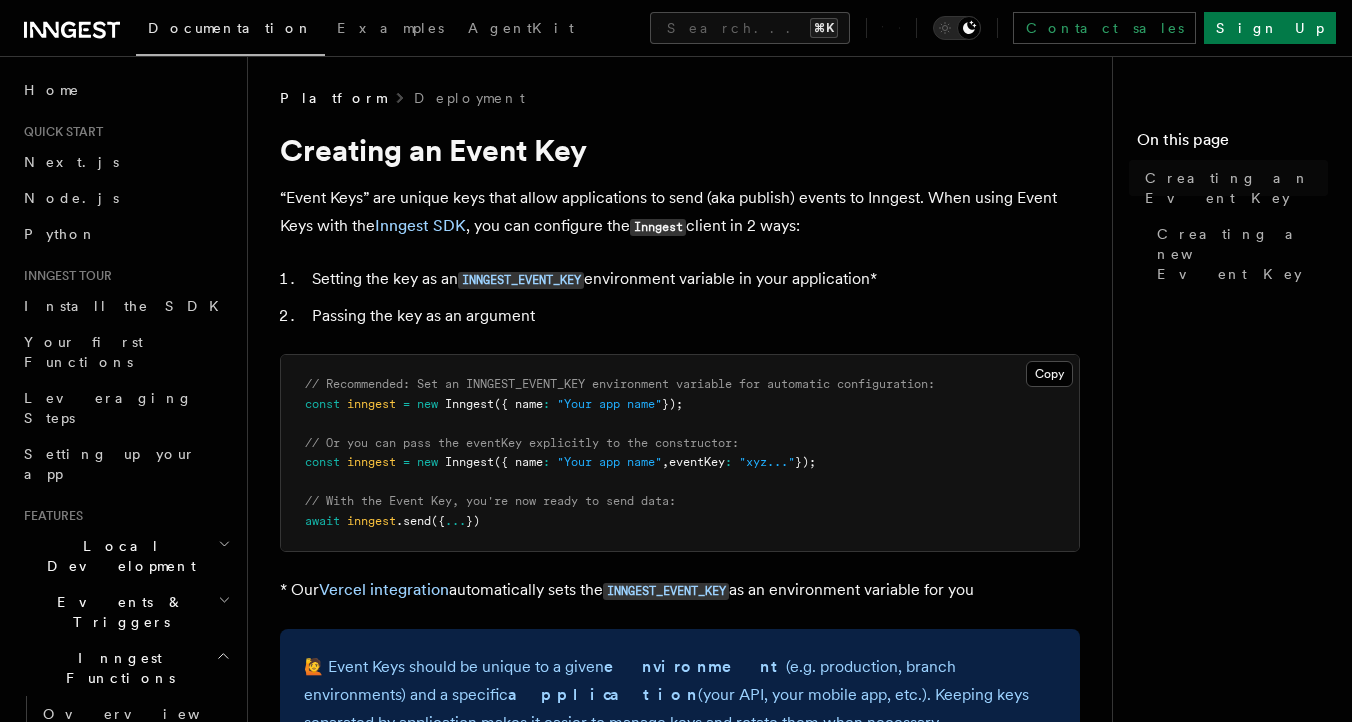 scroll, scrollTop: 0, scrollLeft: 0, axis: both 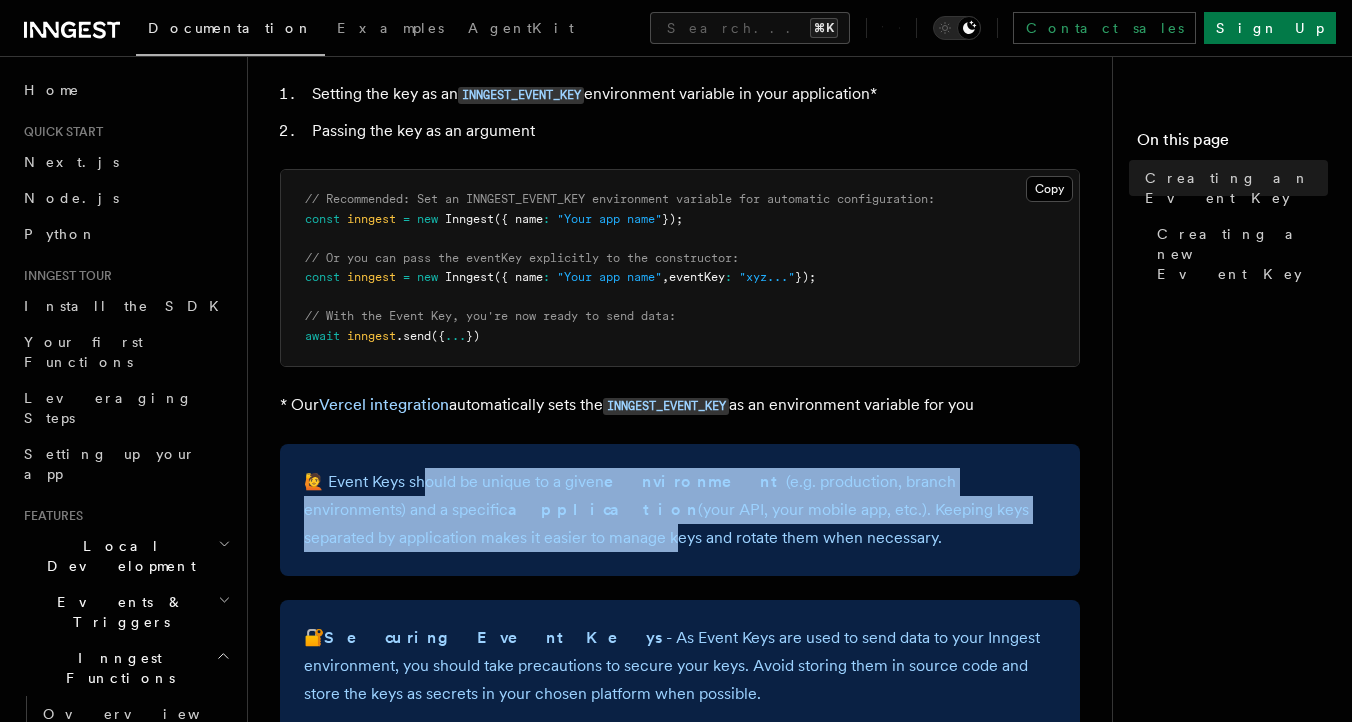 drag, startPoint x: 420, startPoint y: 481, endPoint x: 432, endPoint y: 546, distance: 66.09841 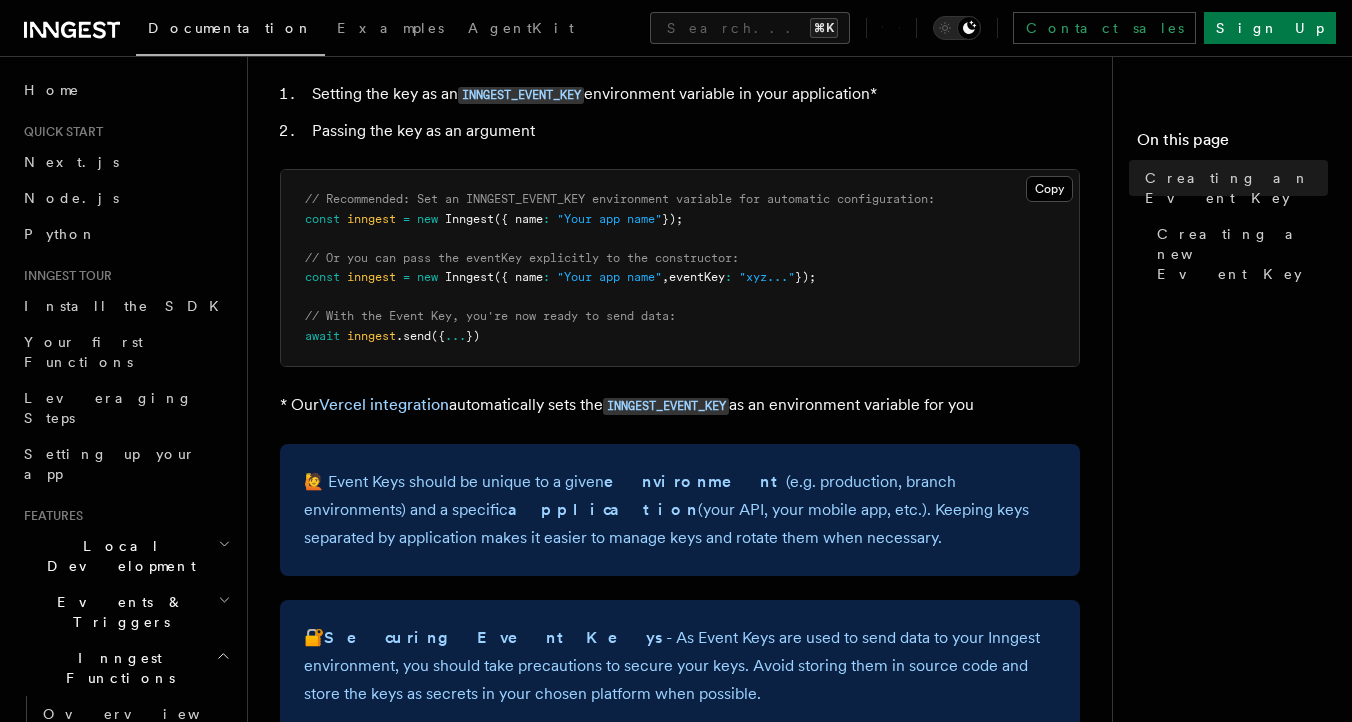 click on "🙋 Event Keys should be unique to a given  environment  (e.g. production, branch environments) and a specific  application  (your API, your mobile app, etc.). Keeping keys separated by application makes it easier to manage keys and rotate them when necessary." at bounding box center (680, 510) 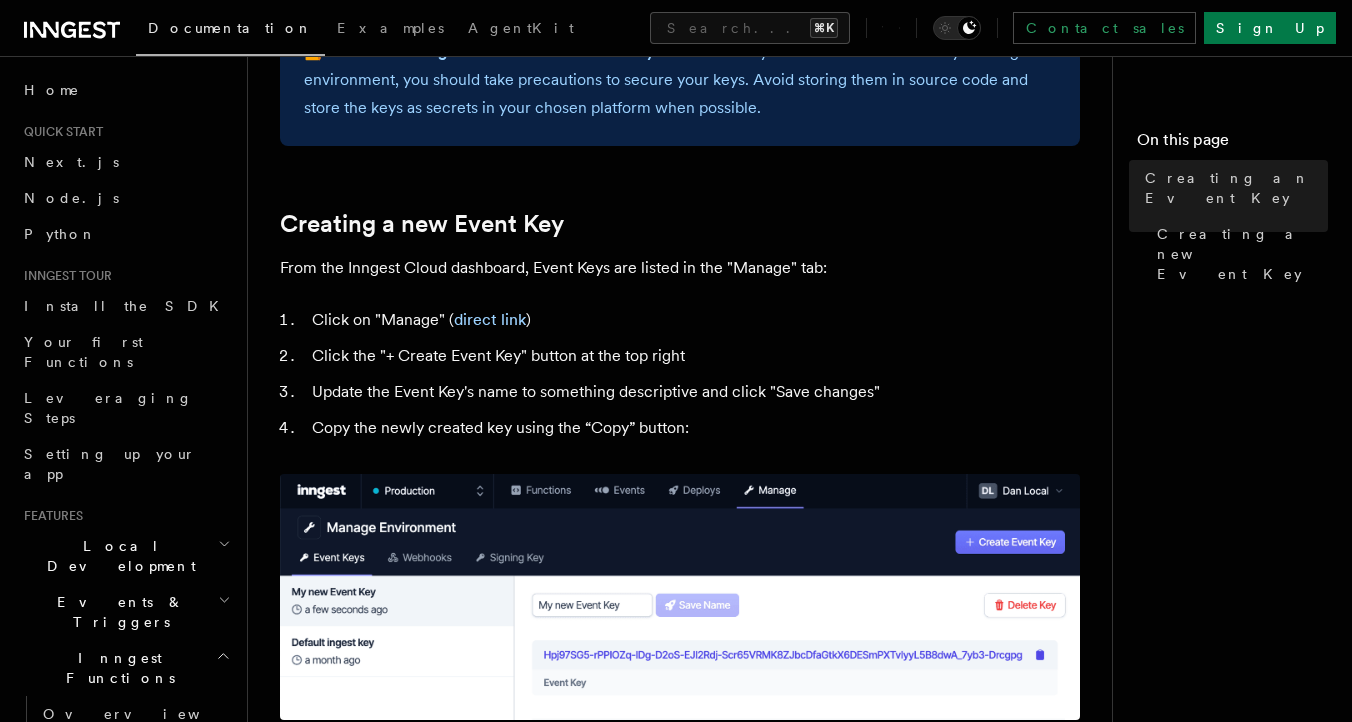 scroll, scrollTop: 787, scrollLeft: 0, axis: vertical 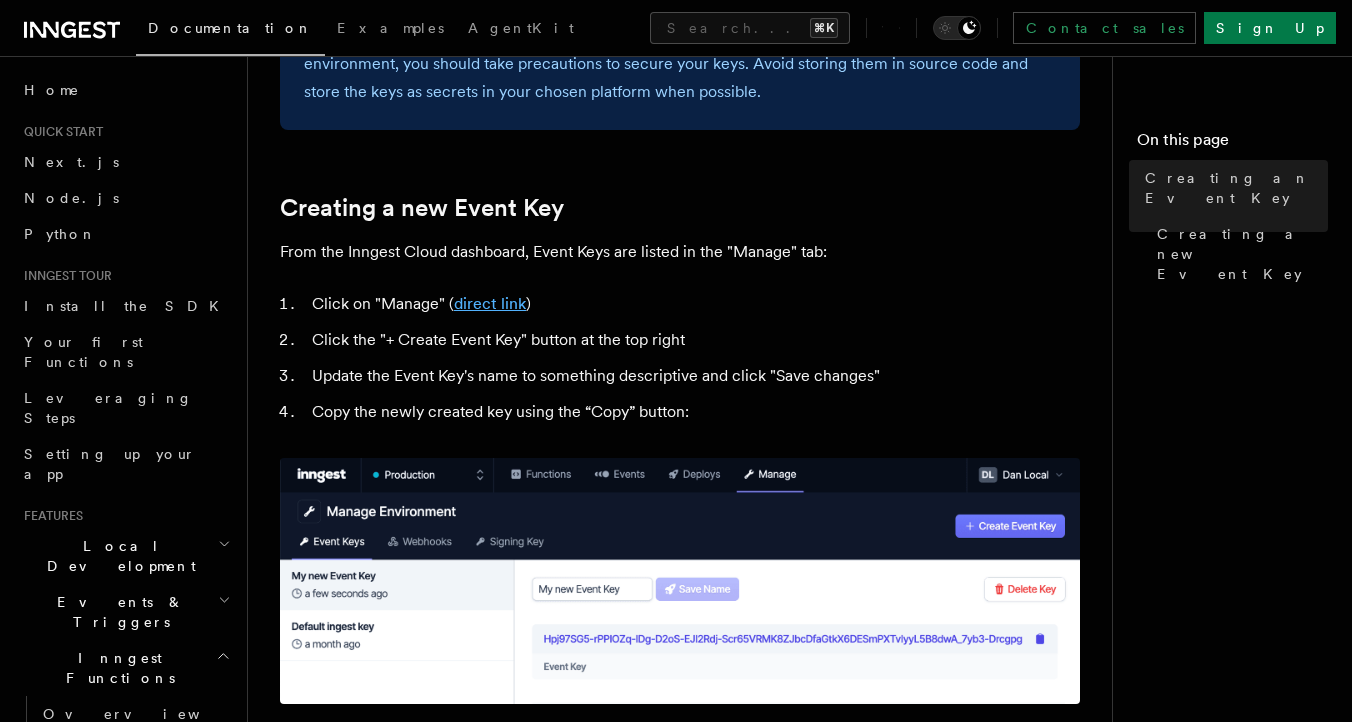 click on "direct link" at bounding box center (490, 303) 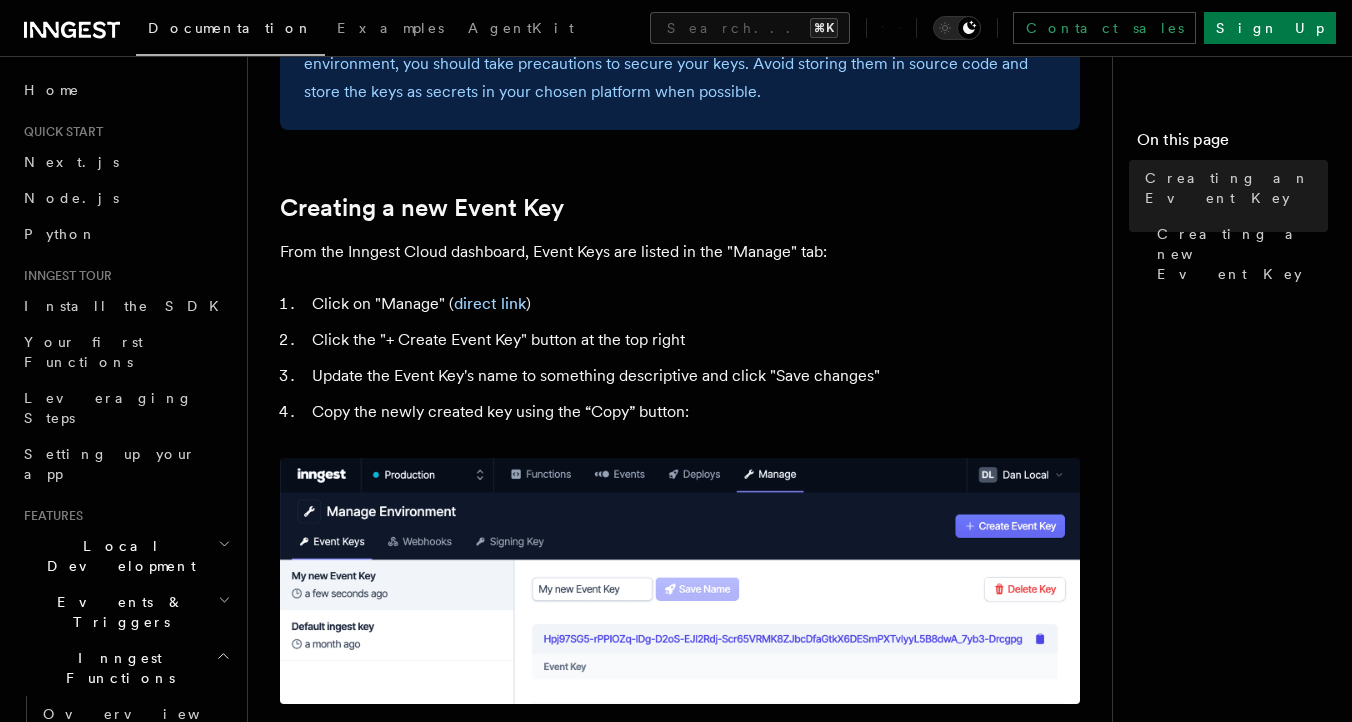 scroll, scrollTop: 0, scrollLeft: 0, axis: both 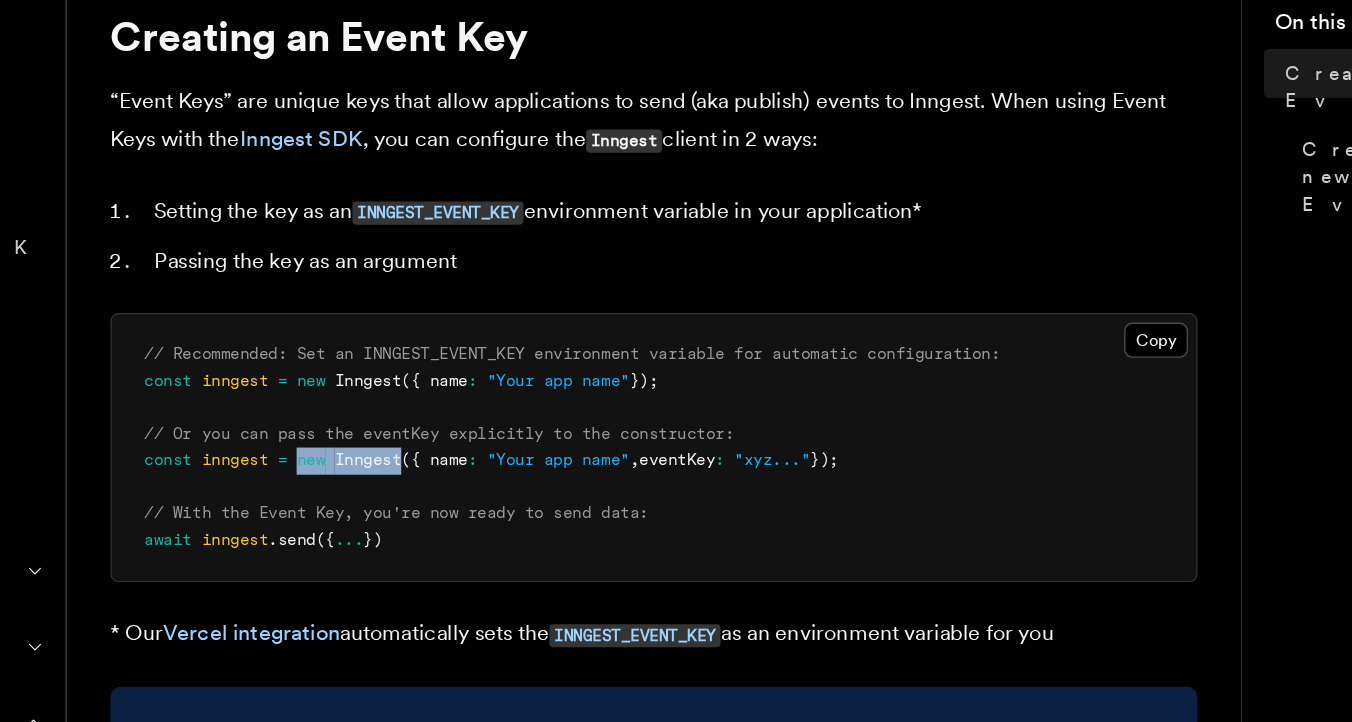 drag, startPoint x: 499, startPoint y: 465, endPoint x: 420, endPoint y: 465, distance: 79 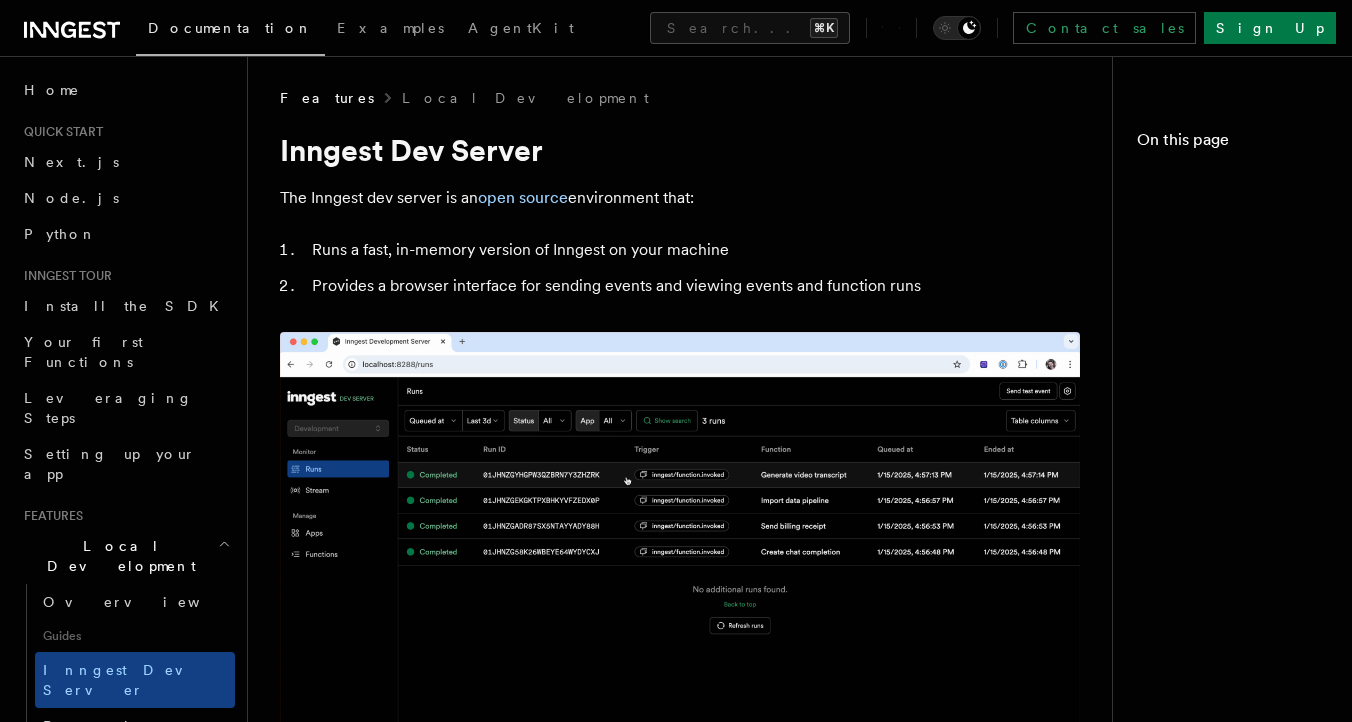 scroll, scrollTop: 0, scrollLeft: 0, axis: both 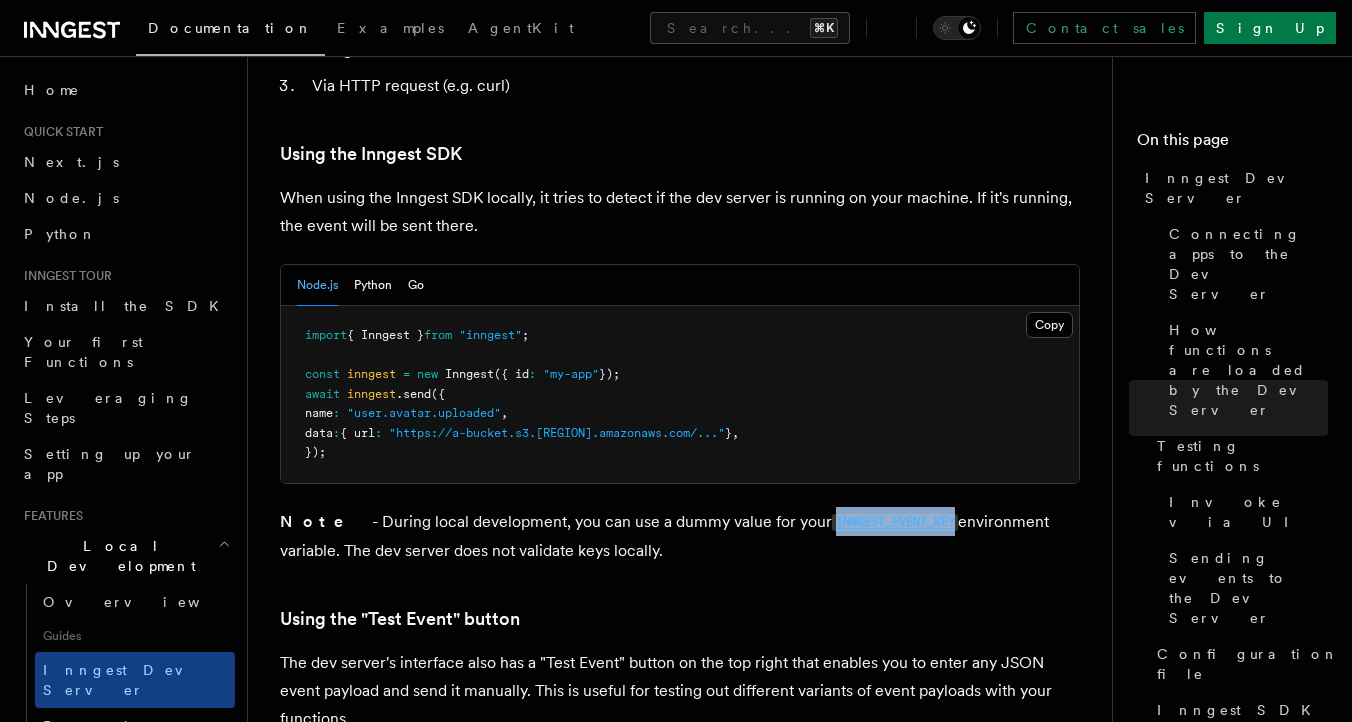 drag, startPoint x: 908, startPoint y: 472, endPoint x: 779, endPoint y: 473, distance: 129.00388 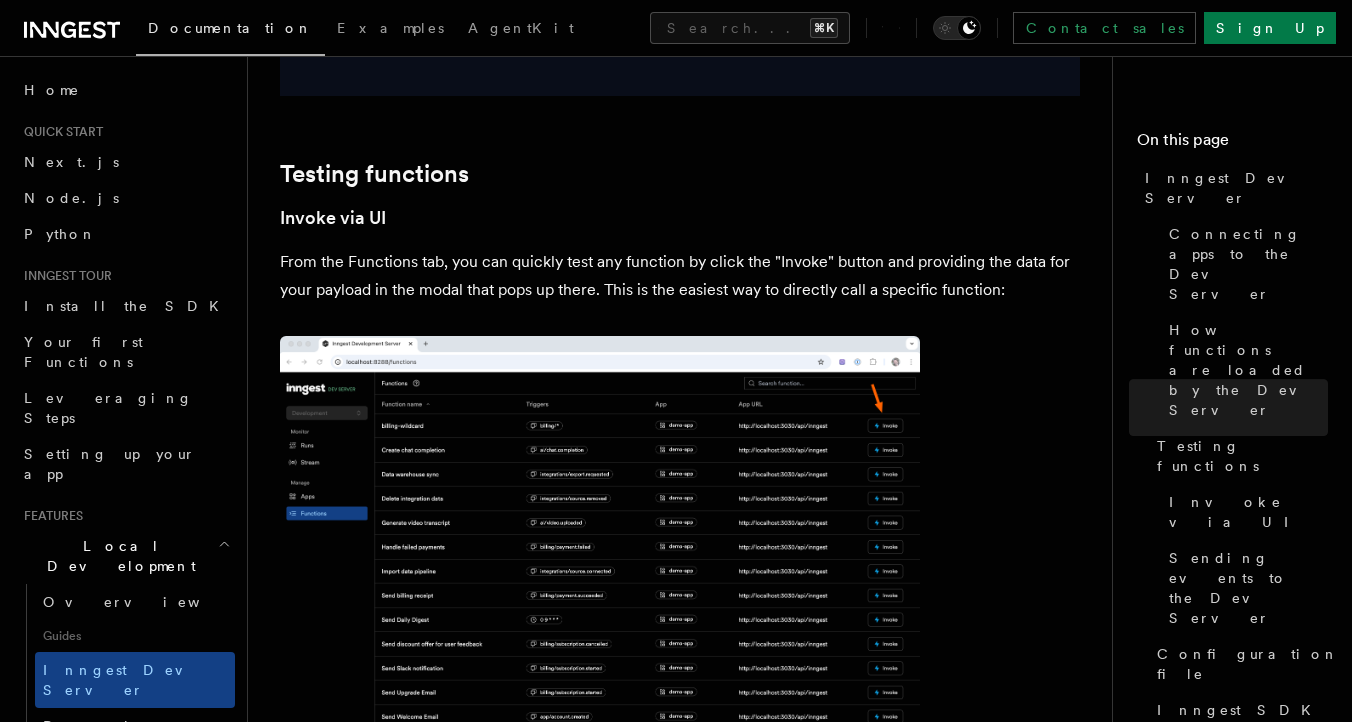 scroll, scrollTop: 2597, scrollLeft: 0, axis: vertical 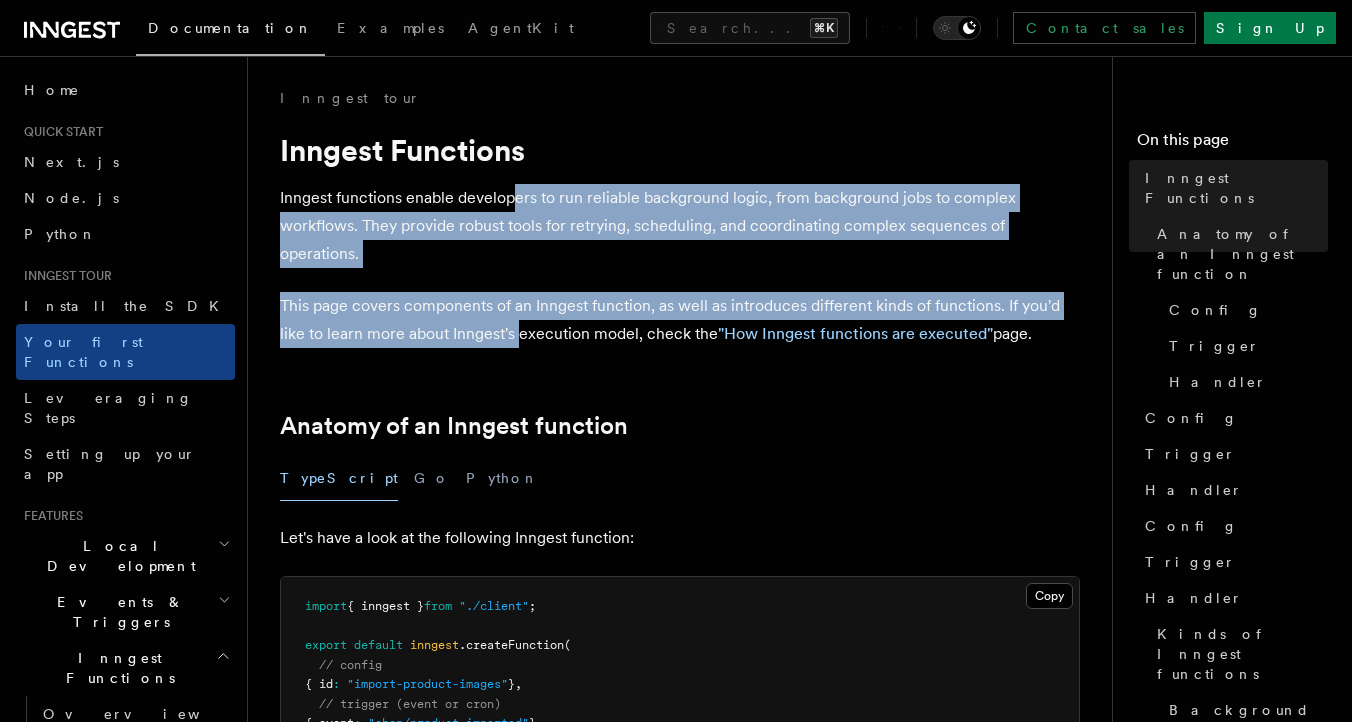 drag, startPoint x: 516, startPoint y: 203, endPoint x: 521, endPoint y: 326, distance: 123.101585 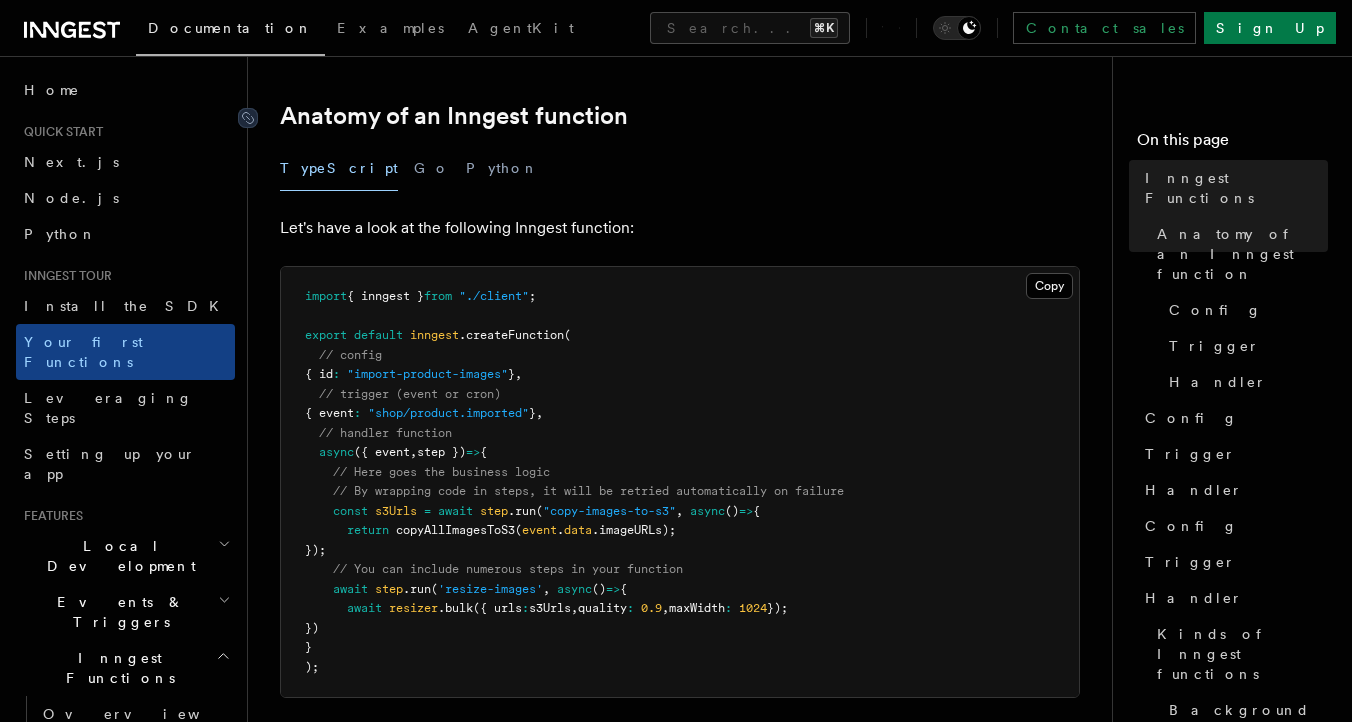scroll, scrollTop: 328, scrollLeft: 0, axis: vertical 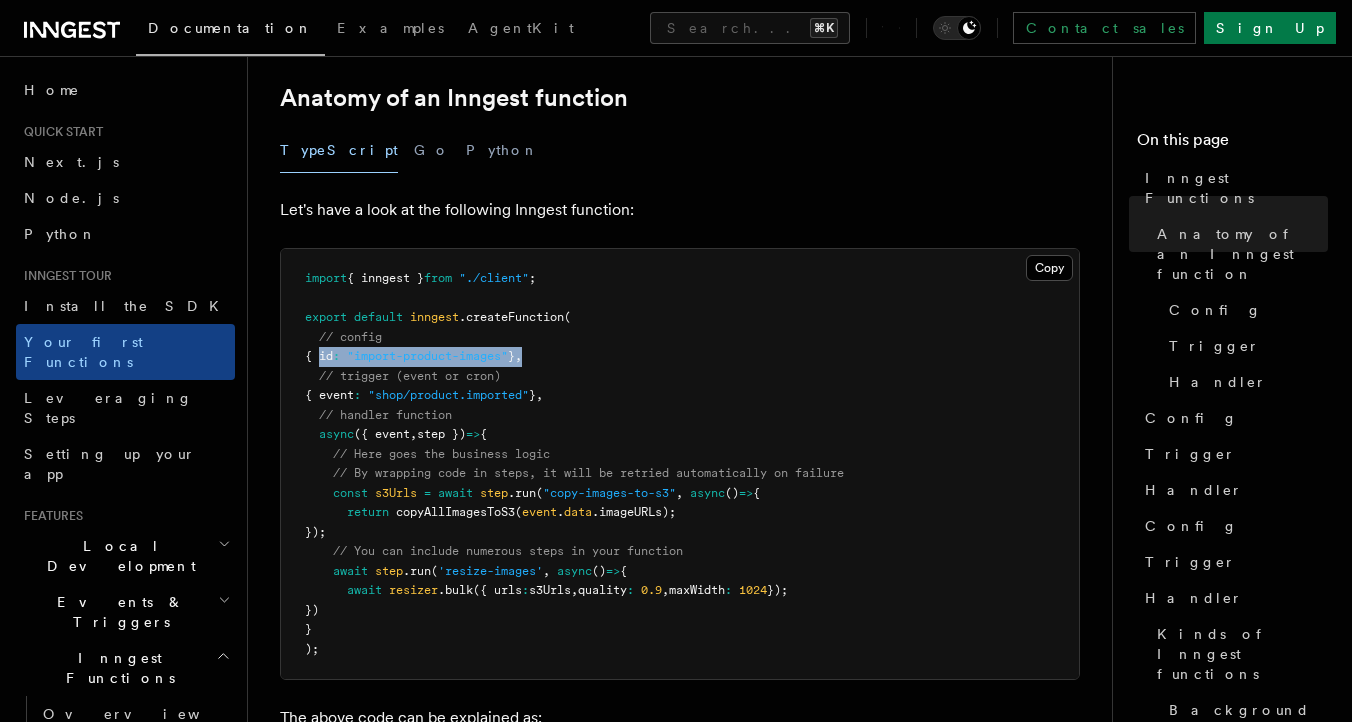 drag, startPoint x: 574, startPoint y: 357, endPoint x: 322, endPoint y: 355, distance: 252.00793 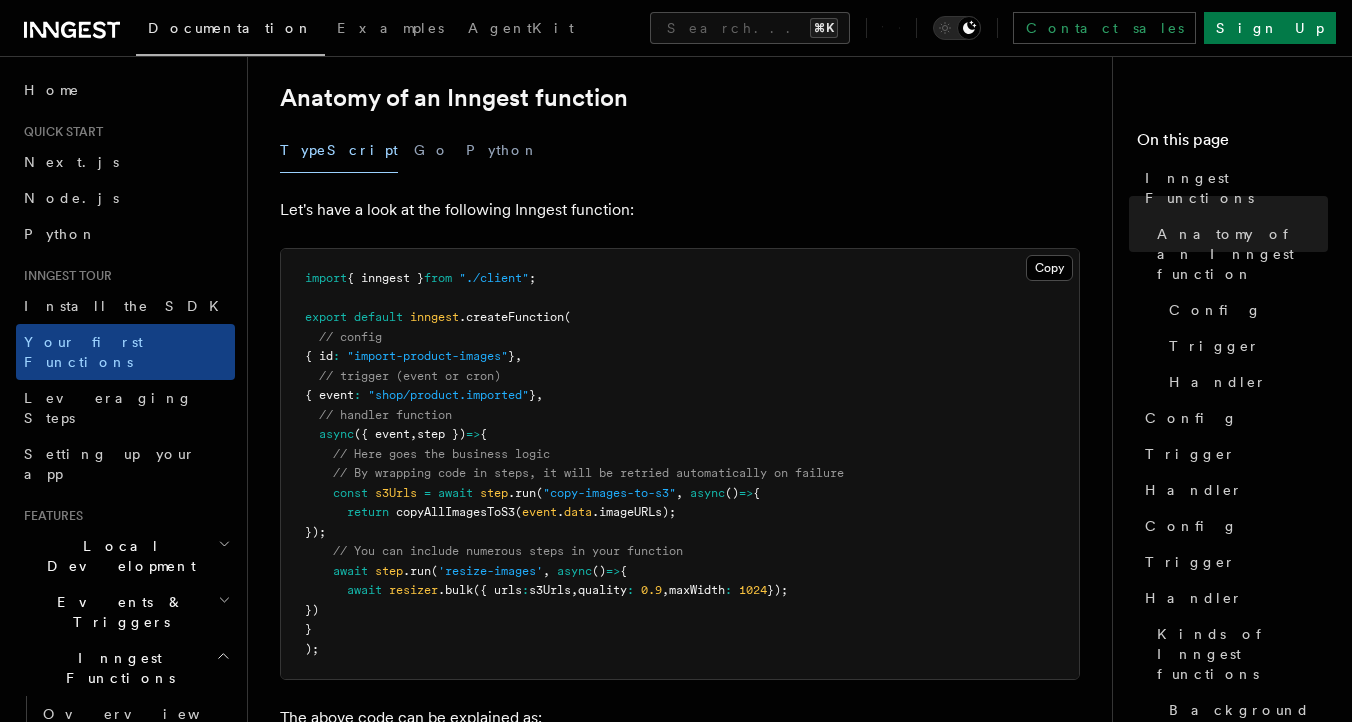 click on "// handler function" at bounding box center [385, 415] 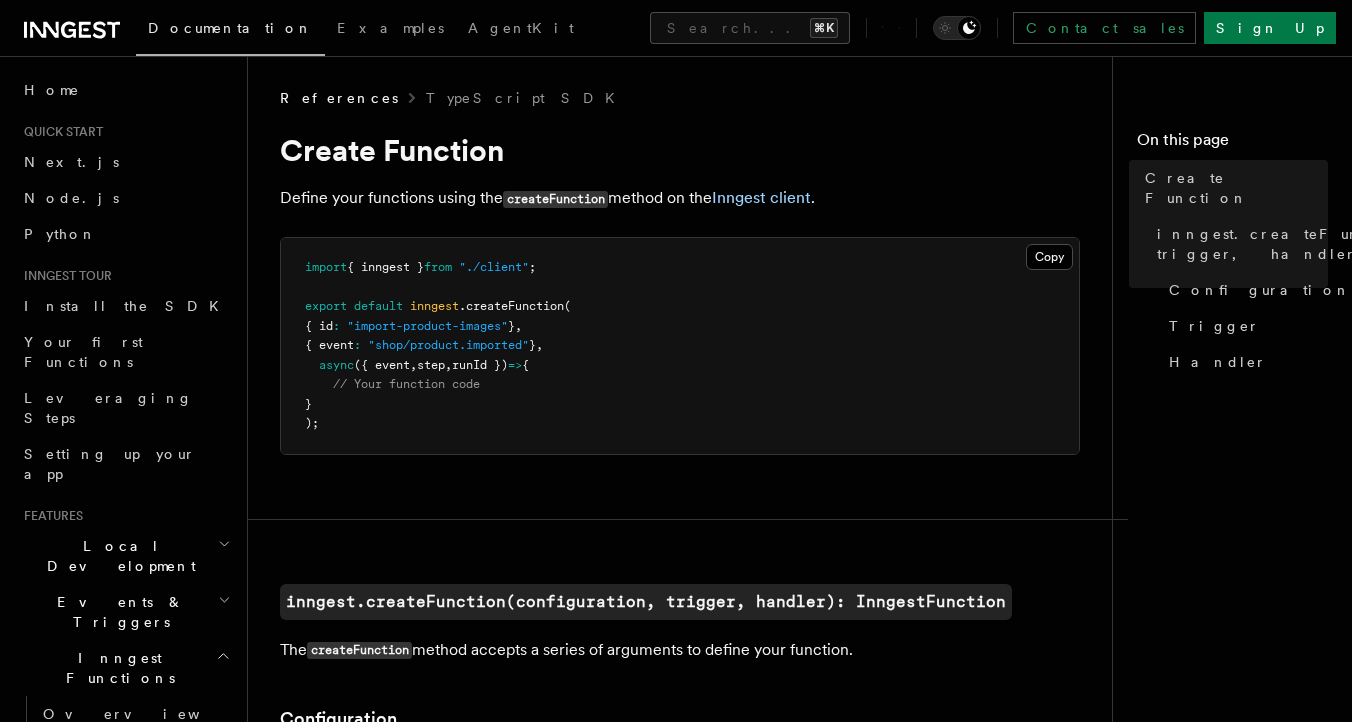 scroll, scrollTop: 70, scrollLeft: 0, axis: vertical 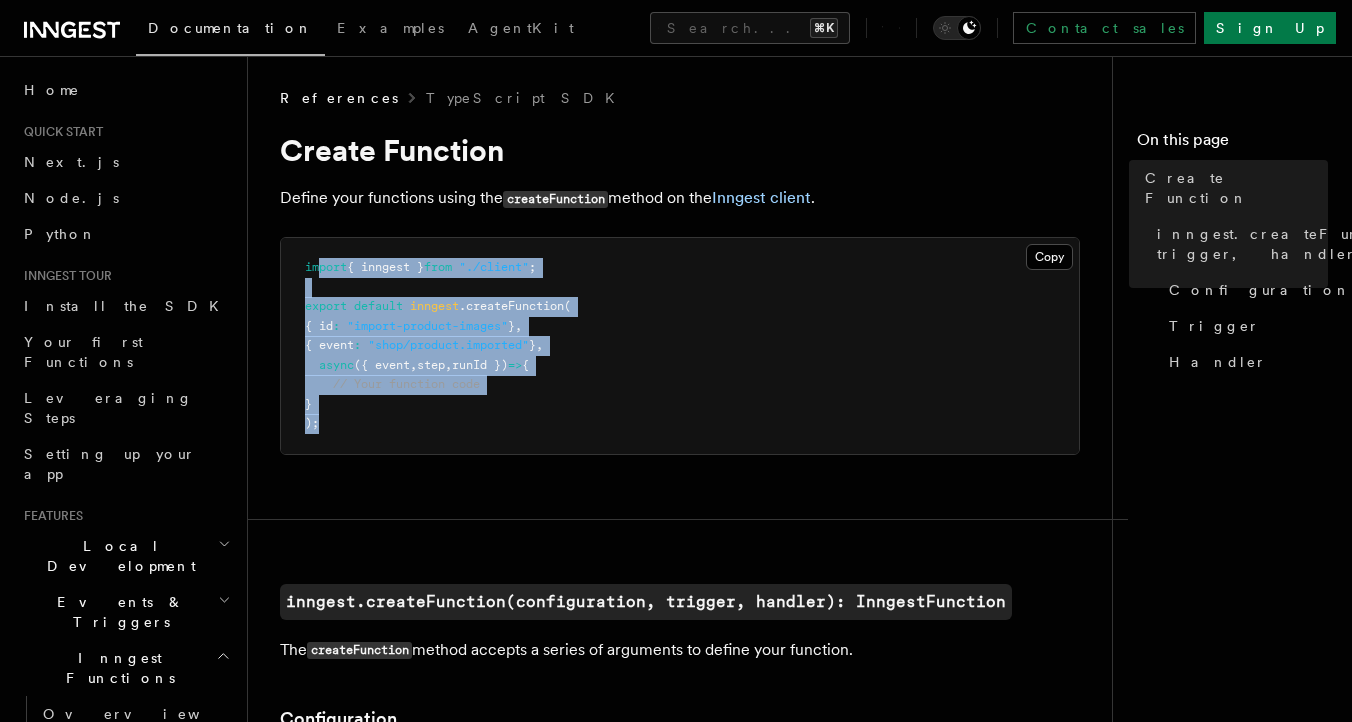 drag, startPoint x: 399, startPoint y: 417, endPoint x: 319, endPoint y: 273, distance: 164.73009 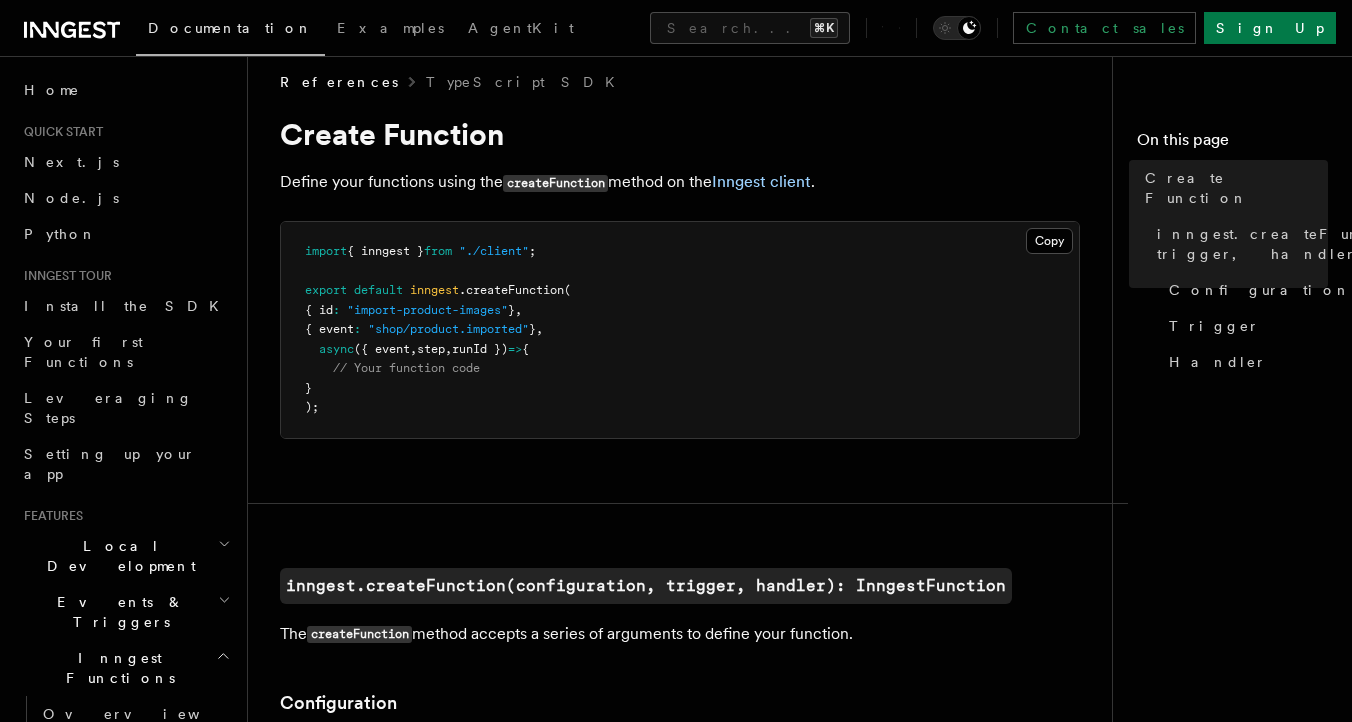 scroll, scrollTop: 0, scrollLeft: 0, axis: both 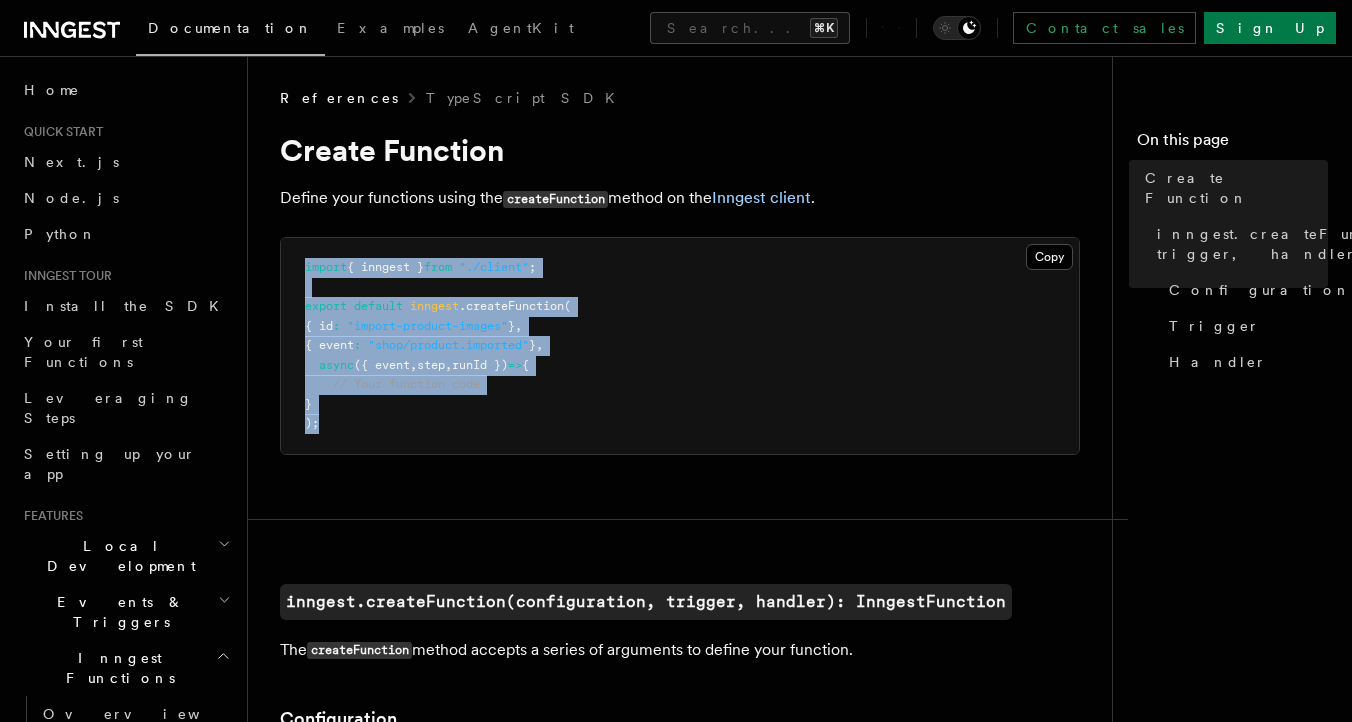 drag, startPoint x: 353, startPoint y: 438, endPoint x: 281, endPoint y: 229, distance: 221.05429 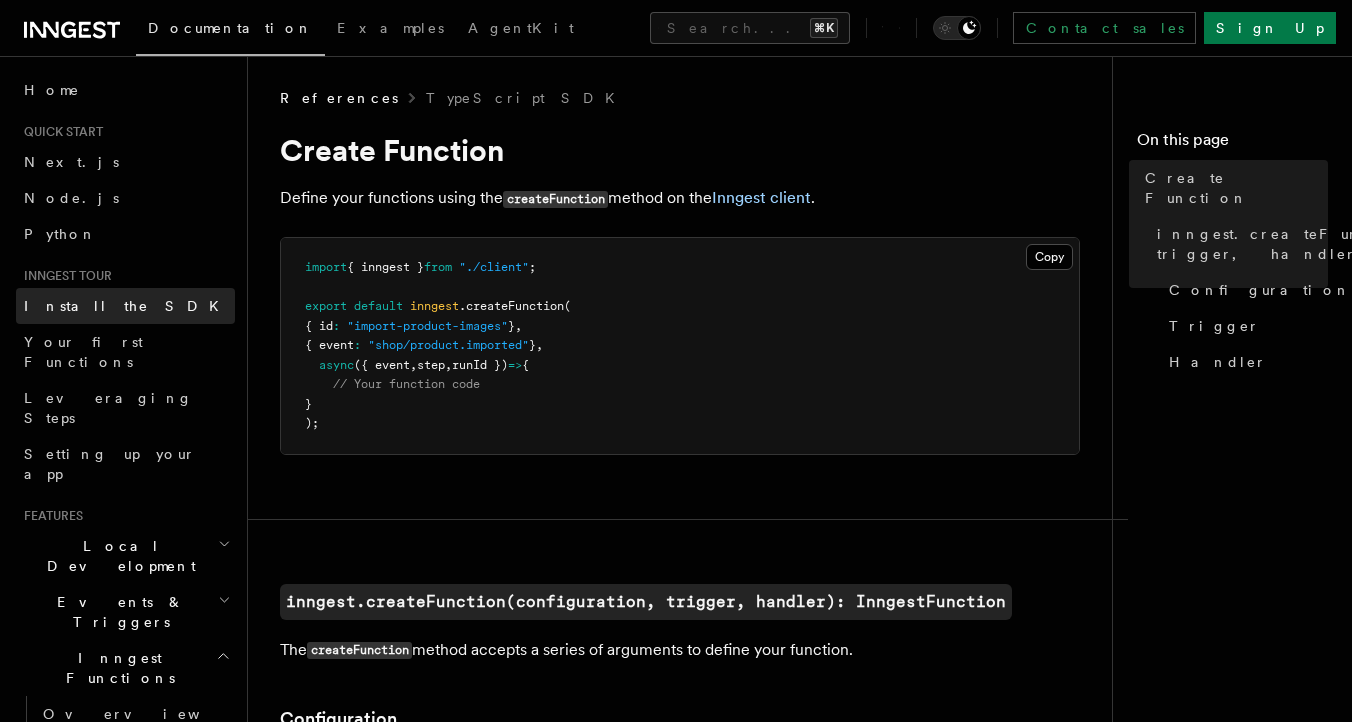 click on "Install the SDK" at bounding box center (125, 306) 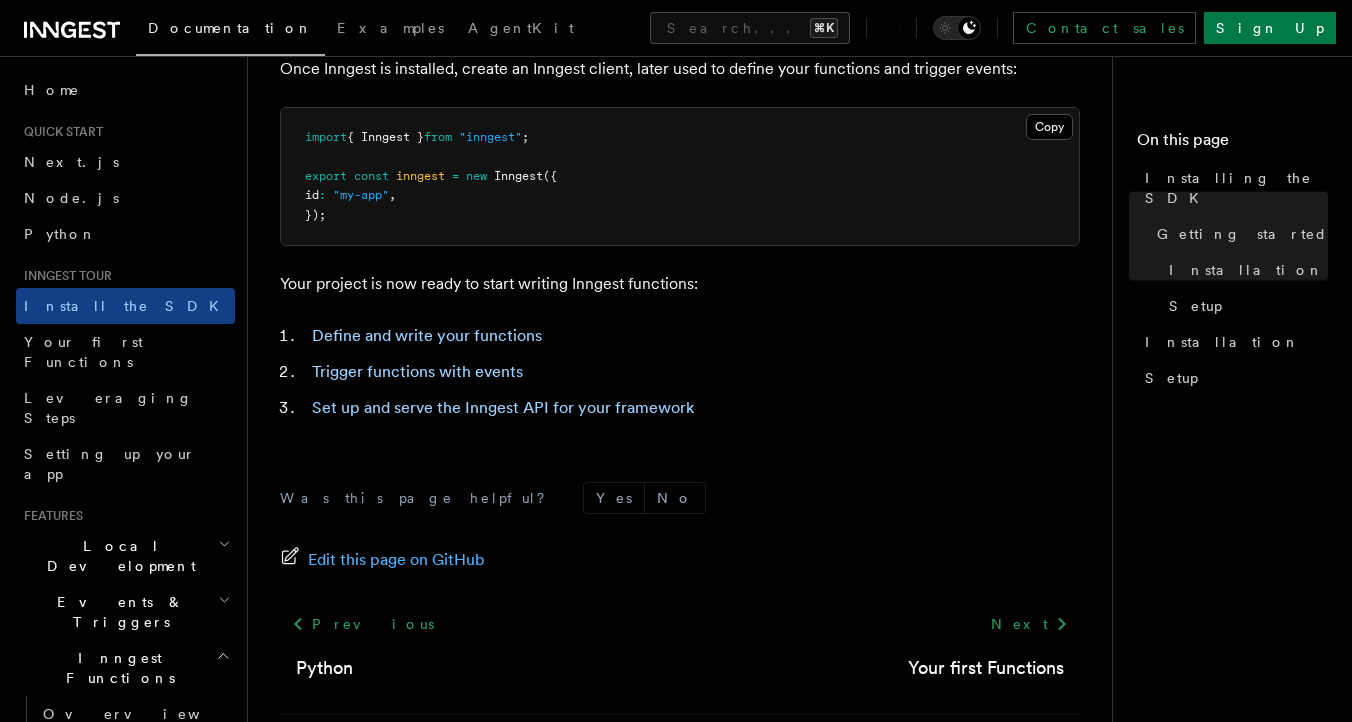 scroll, scrollTop: 941, scrollLeft: 0, axis: vertical 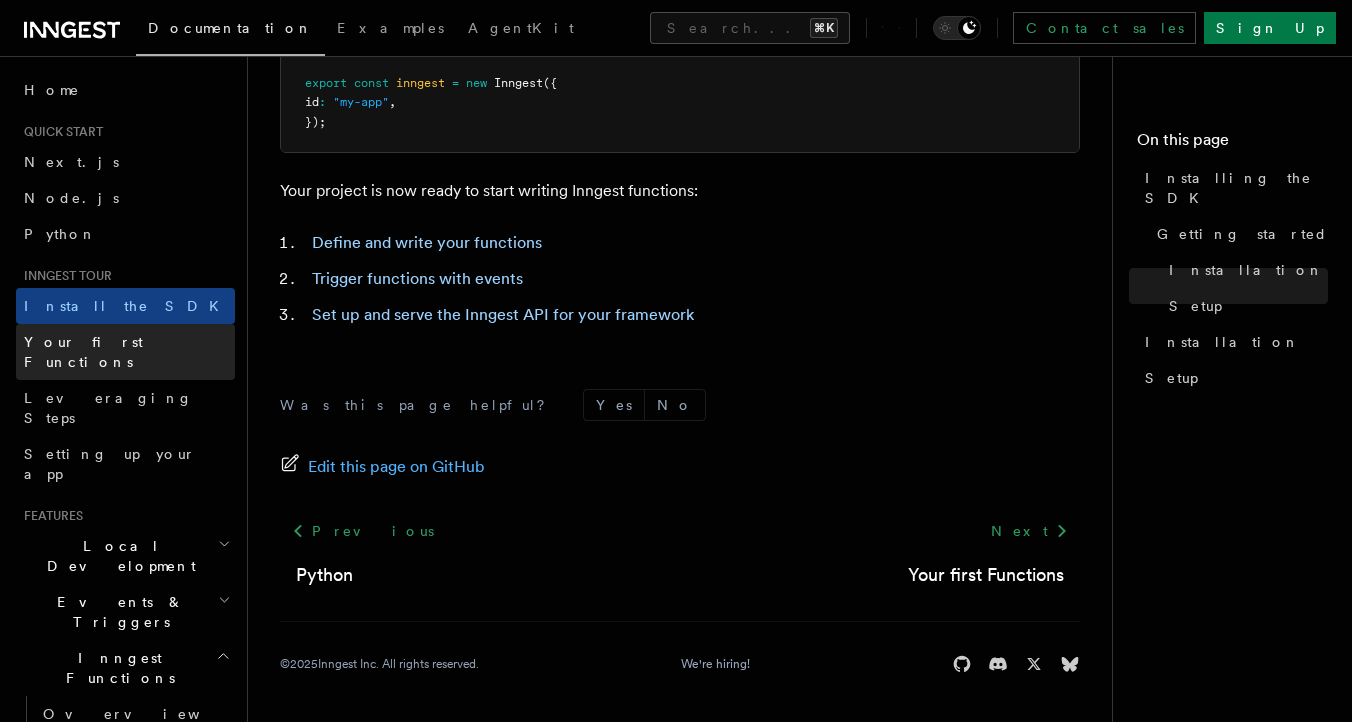 click on "Your first Functions" at bounding box center [125, 352] 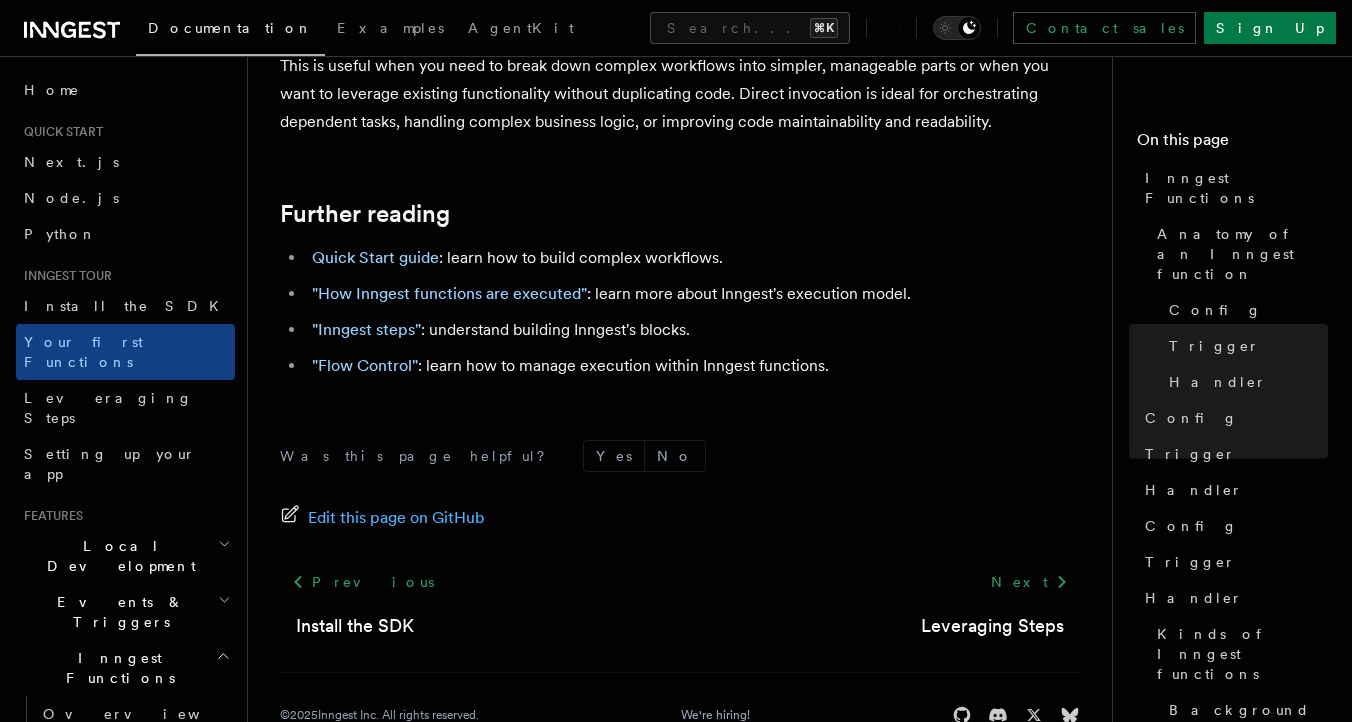 scroll, scrollTop: 4185, scrollLeft: 0, axis: vertical 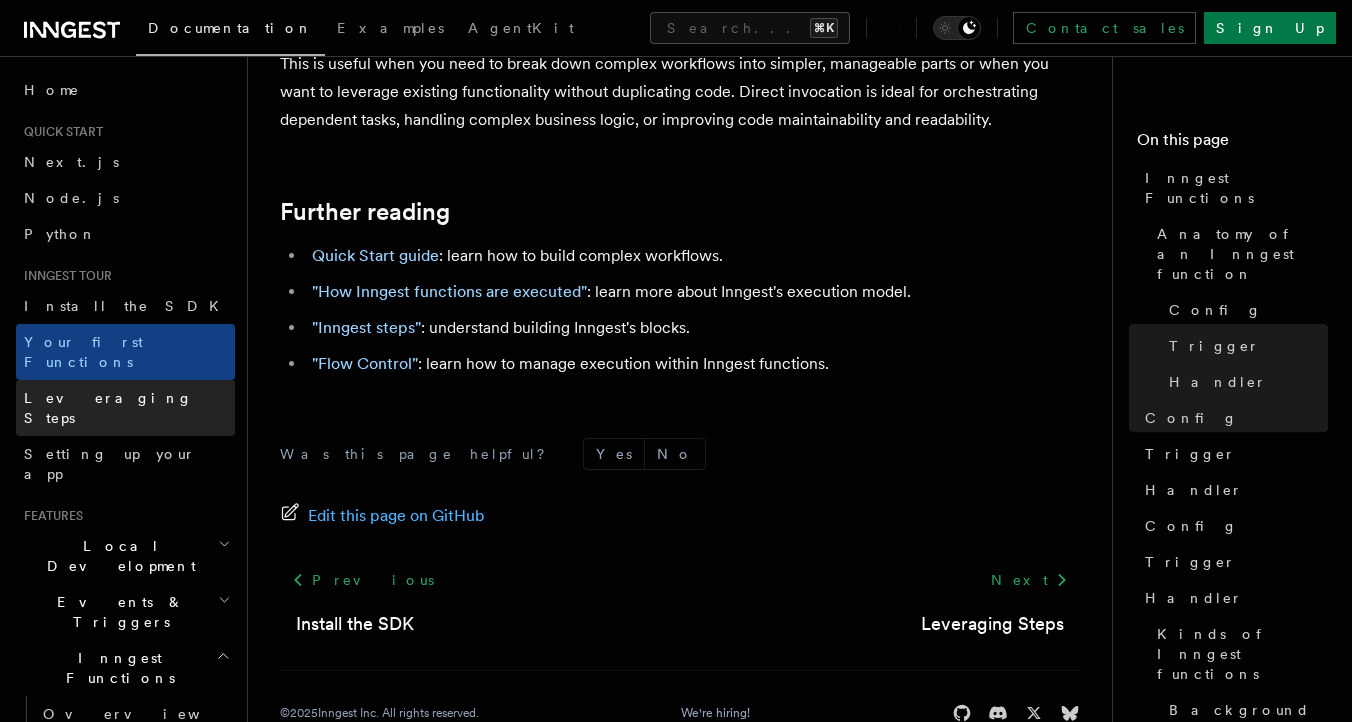 click on "Leveraging Steps" at bounding box center (108, 408) 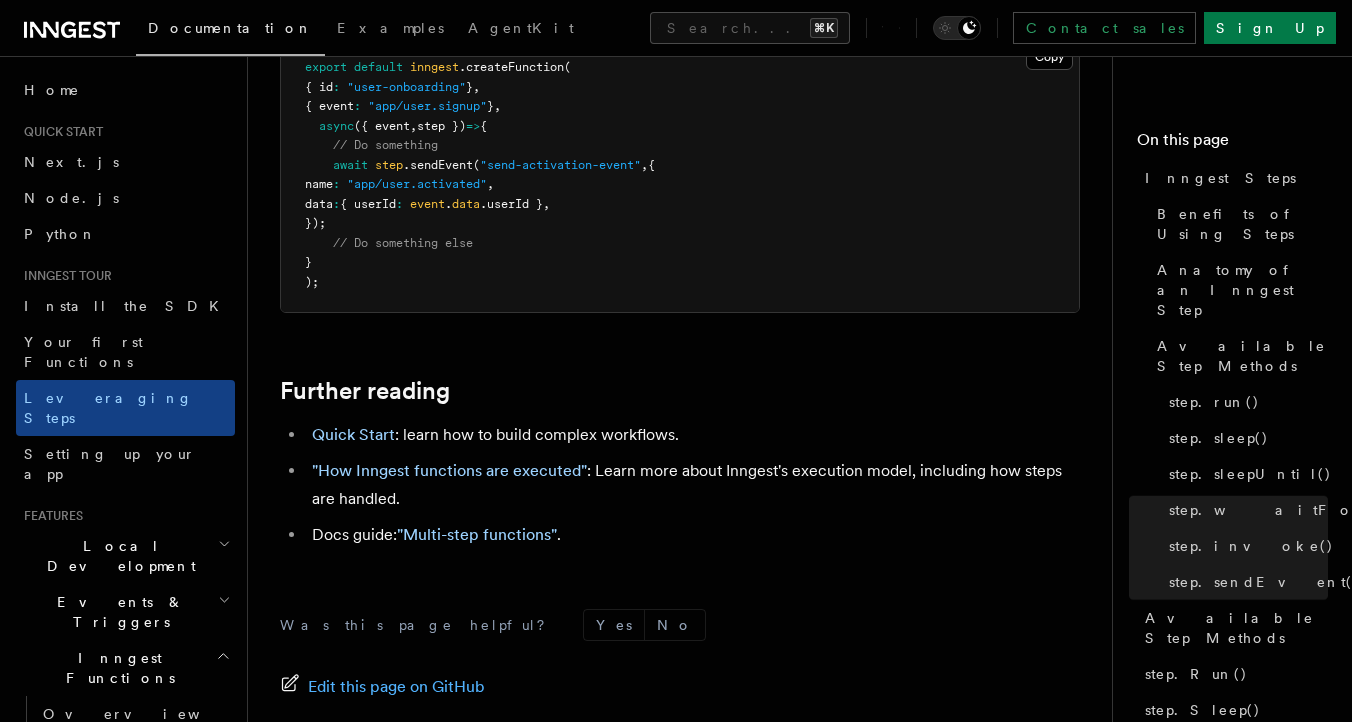 scroll, scrollTop: 4558, scrollLeft: 0, axis: vertical 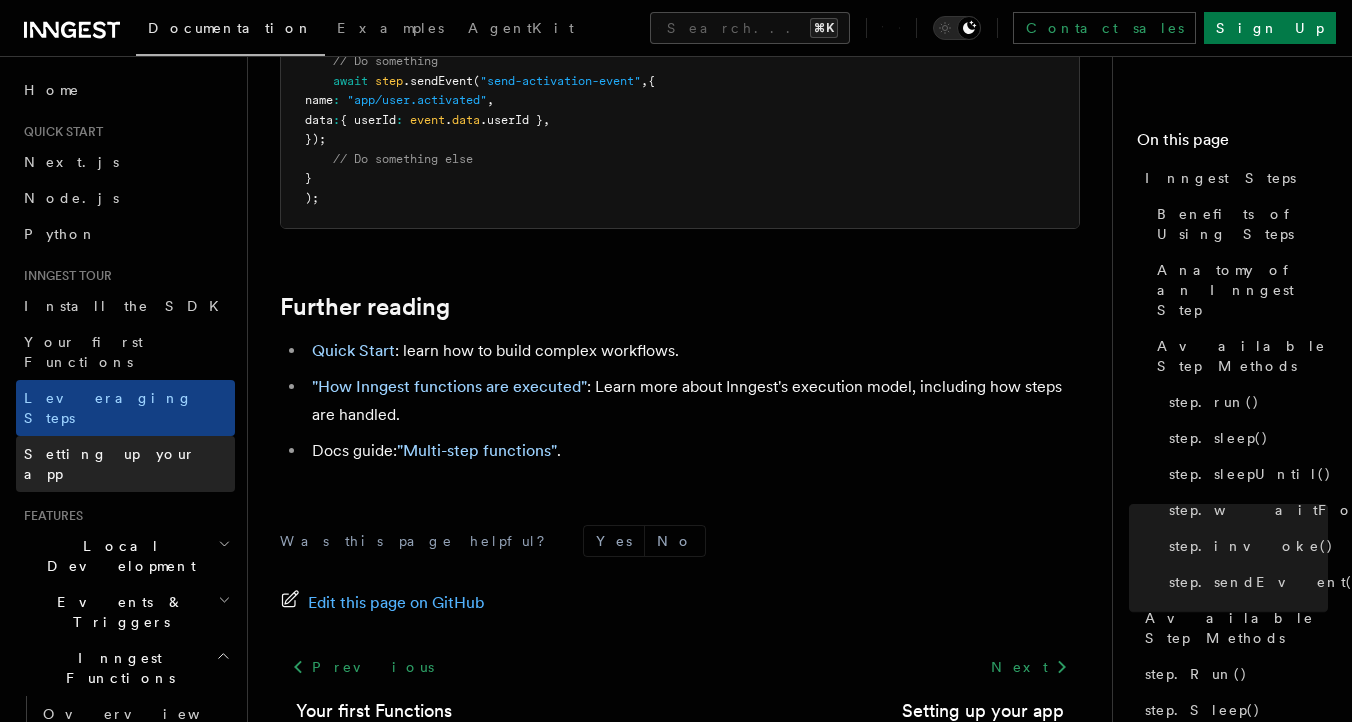click on "Setting up your app" at bounding box center [125, 464] 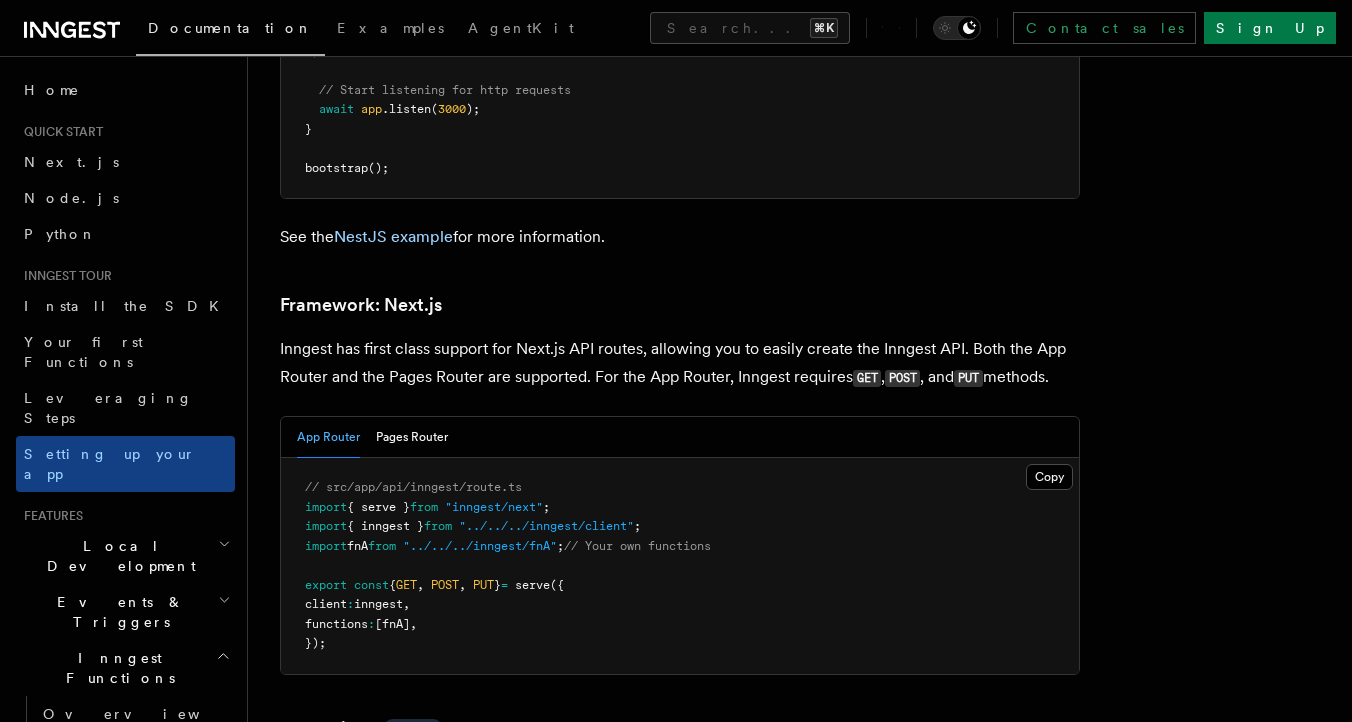 scroll, scrollTop: 12134, scrollLeft: 0, axis: vertical 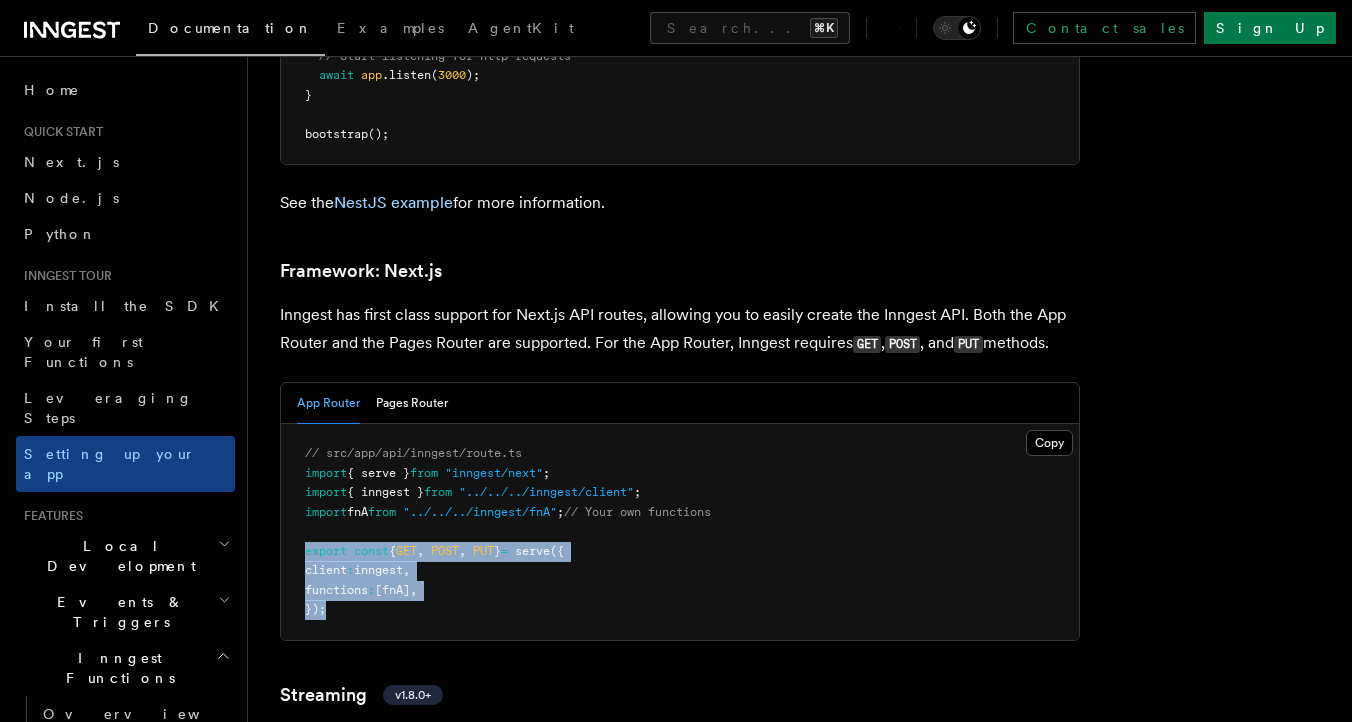 drag, startPoint x: 341, startPoint y: 563, endPoint x: 308, endPoint y: 494, distance: 76.48529 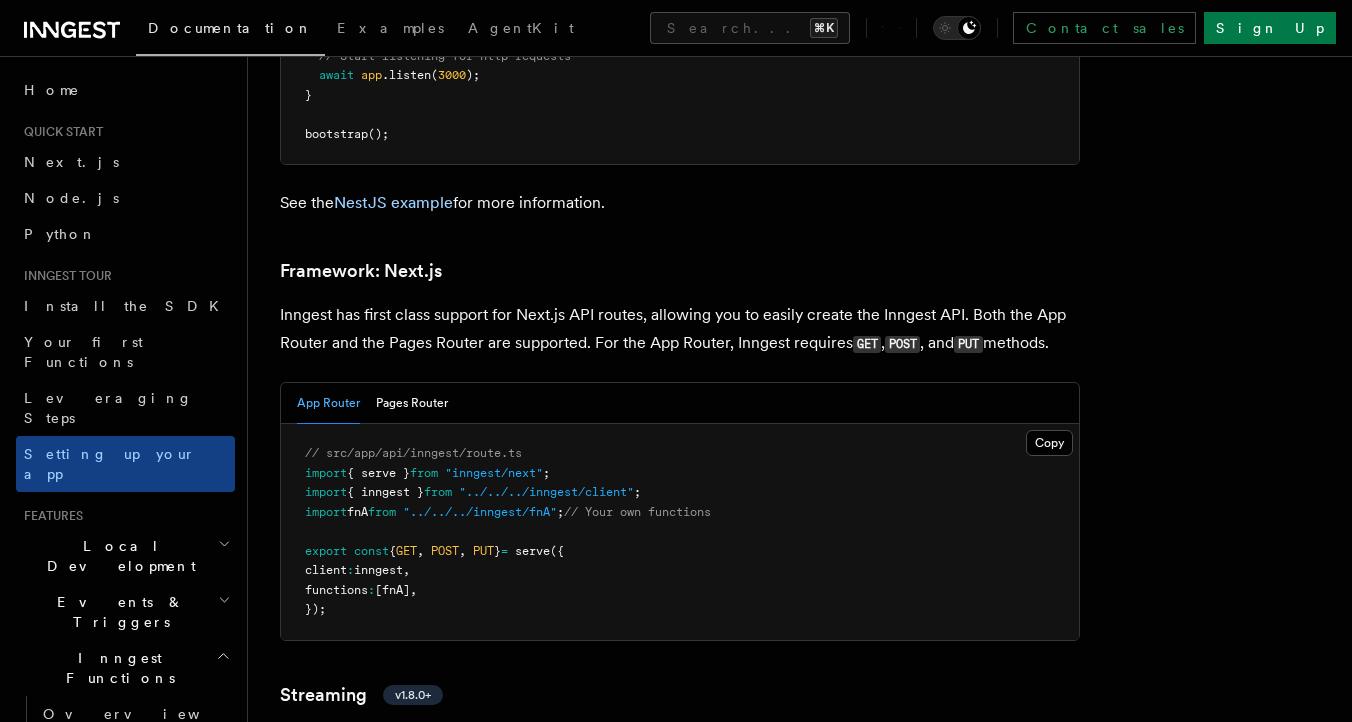 click on "// src/app/api/inngest/route.ts
import  { serve }  from   "inngest/next" ;
import  { inngest }  from   "../../../inngest/client" ;
import  fnA  from   "../../../inngest/fnA" ;  // Your own functions
export   const  {  GET ,   POST ,   PUT  }  =   serve ({
client :  inngest ,
functions :  [fnA] ,
});" at bounding box center (680, 532) 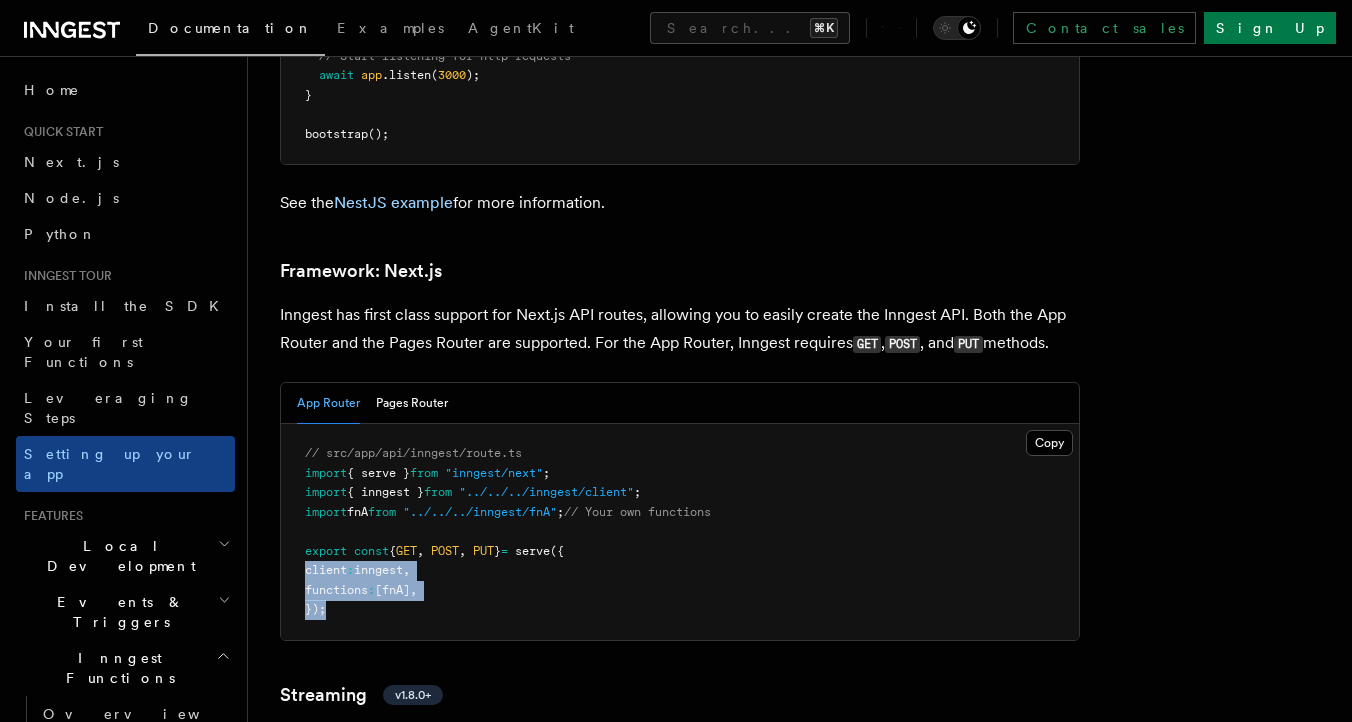 drag, startPoint x: 340, startPoint y: 558, endPoint x: 307, endPoint y: 505, distance: 62.433964 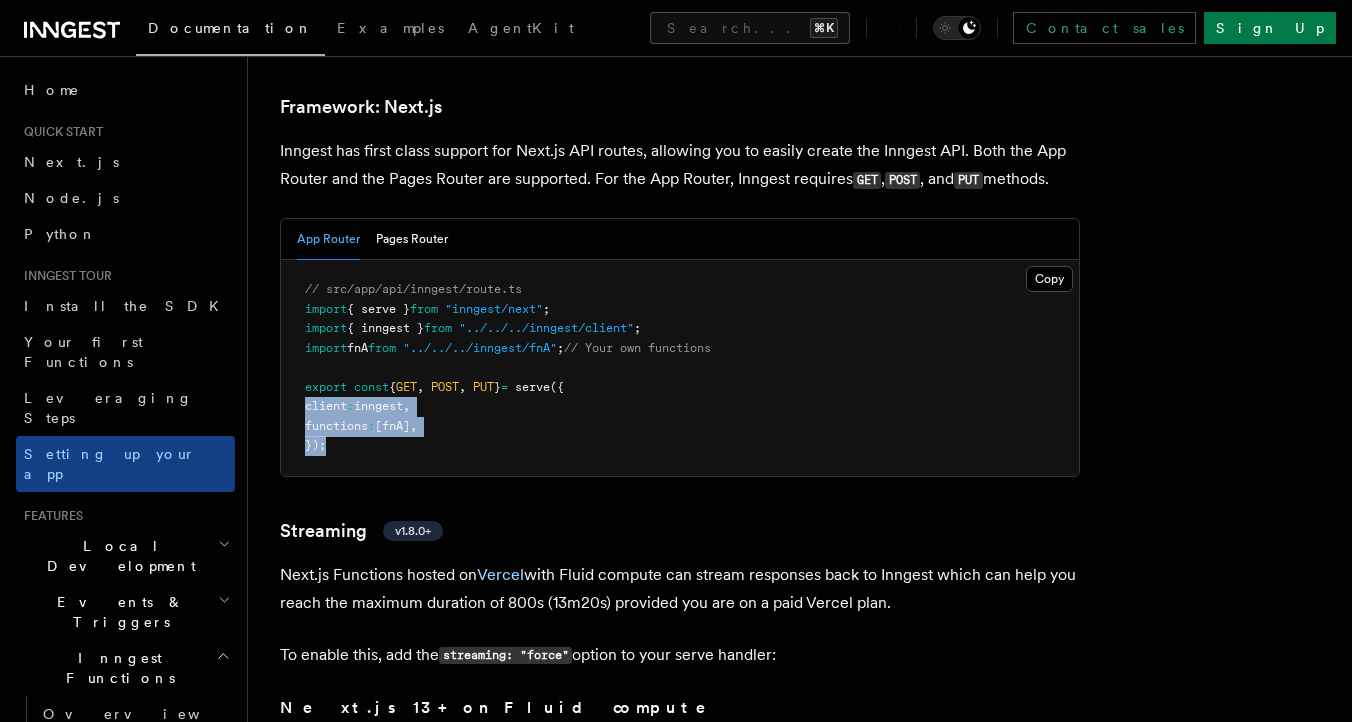 scroll, scrollTop: 12319, scrollLeft: 0, axis: vertical 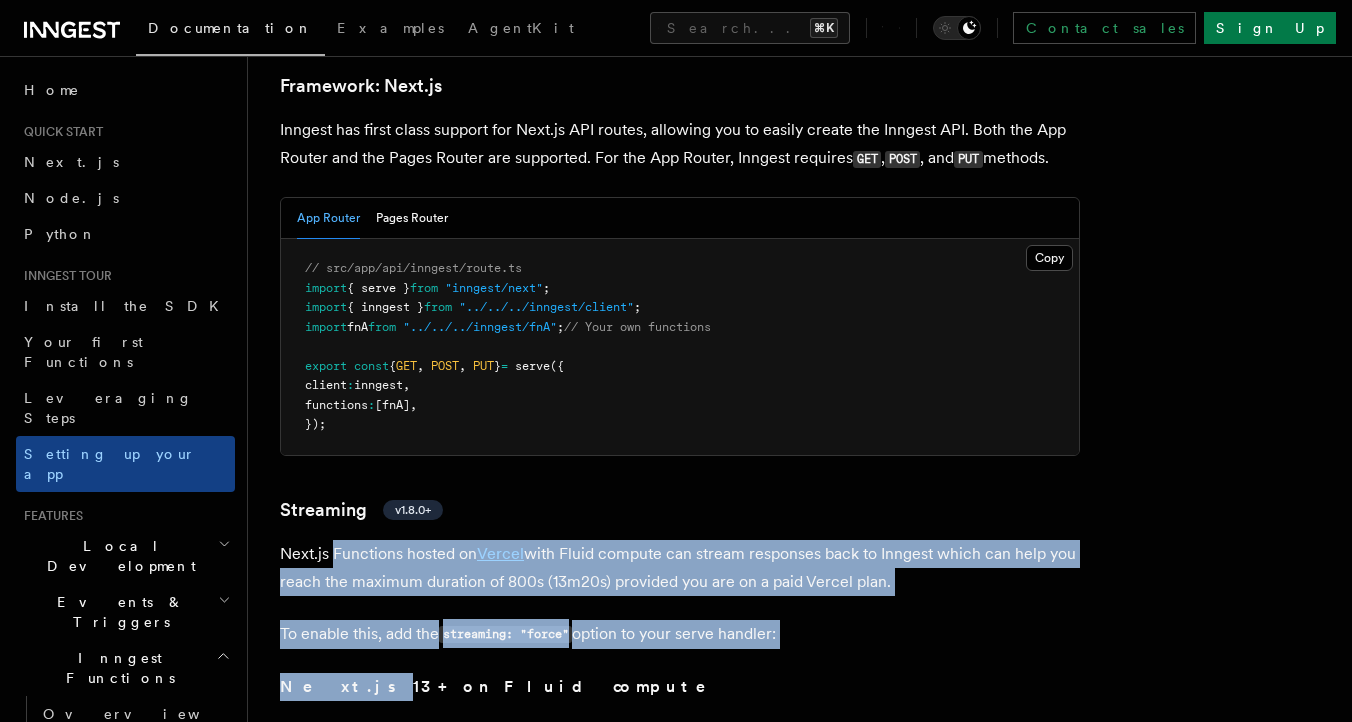 drag, startPoint x: 333, startPoint y: 492, endPoint x: 334, endPoint y: 626, distance: 134.00374 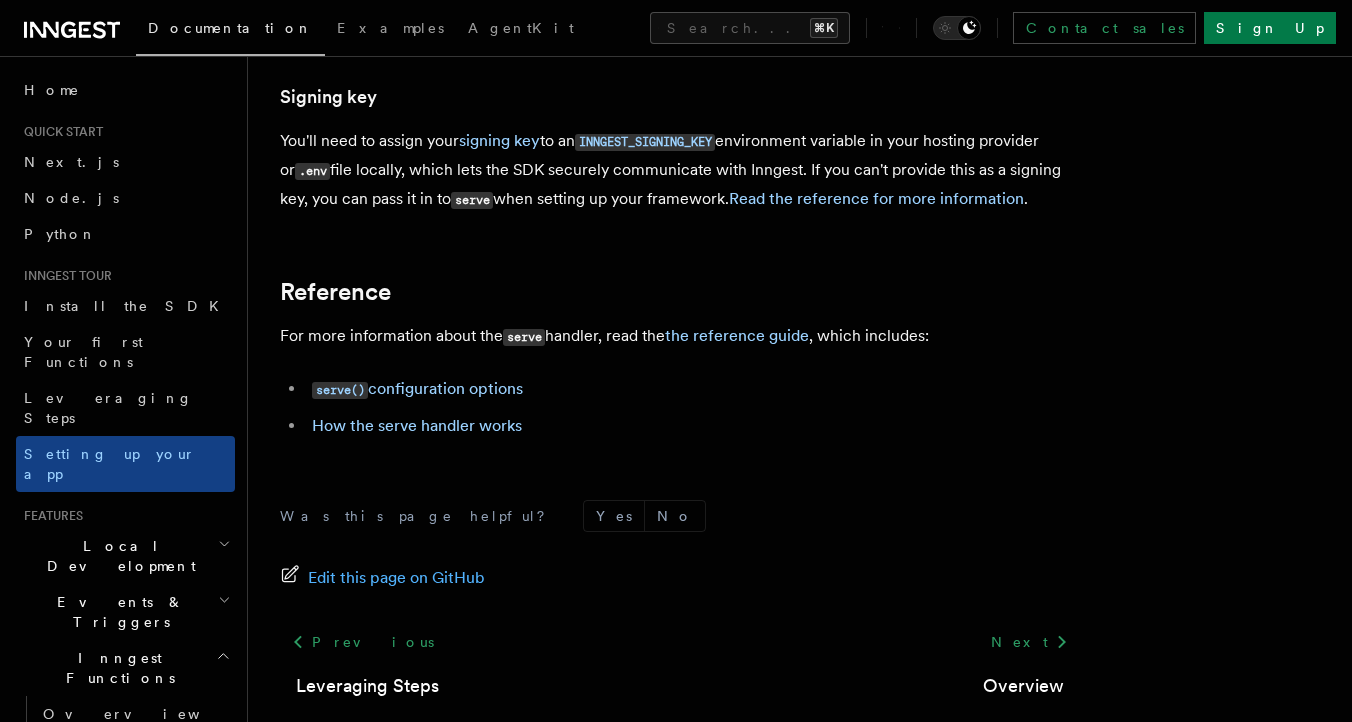 scroll, scrollTop: 17037, scrollLeft: 0, axis: vertical 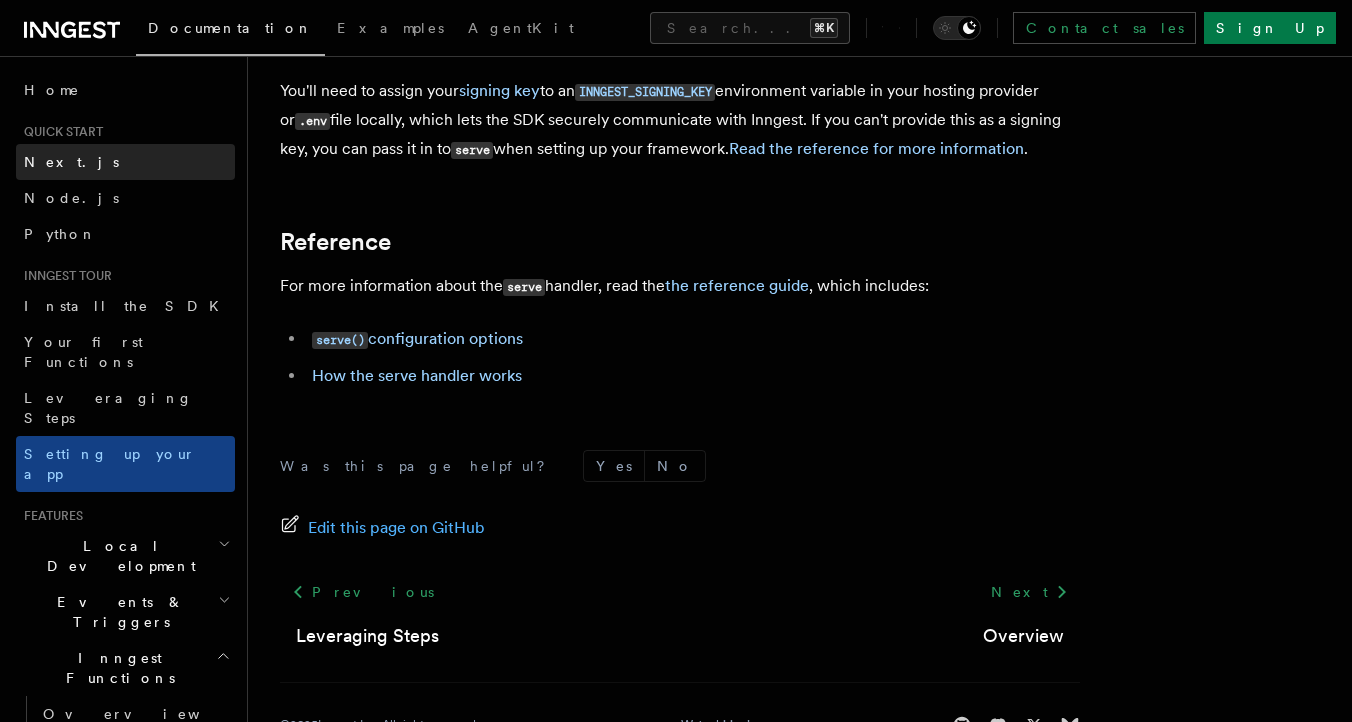 click on "Next.js" at bounding box center [125, 162] 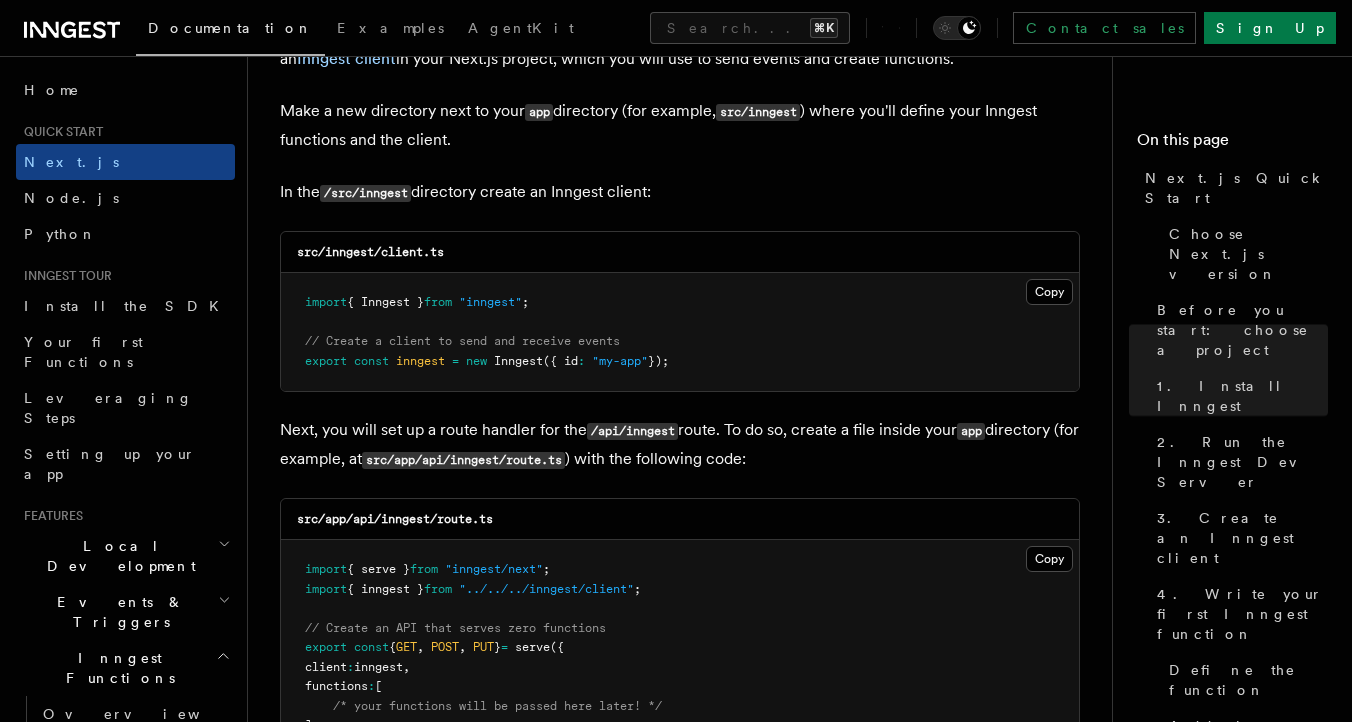scroll, scrollTop: 2546, scrollLeft: 0, axis: vertical 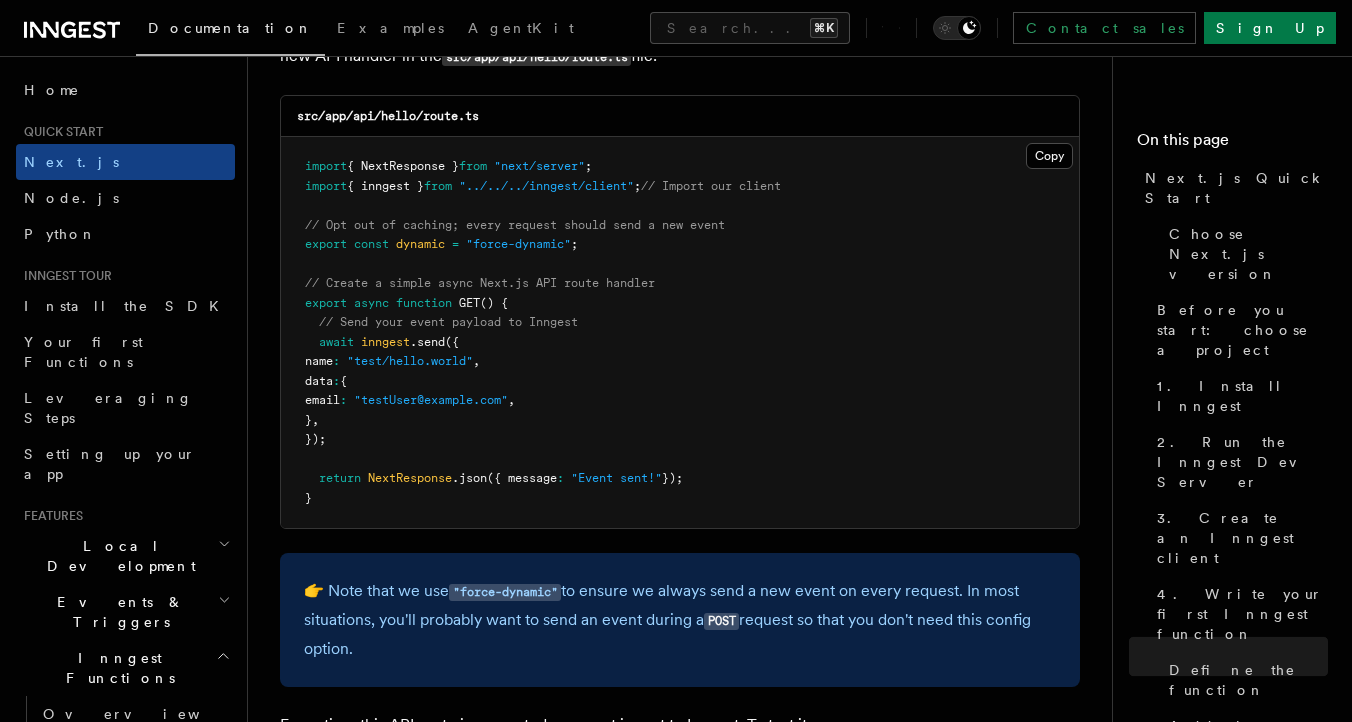 click on ""testUser@example.com"" at bounding box center (431, 400) 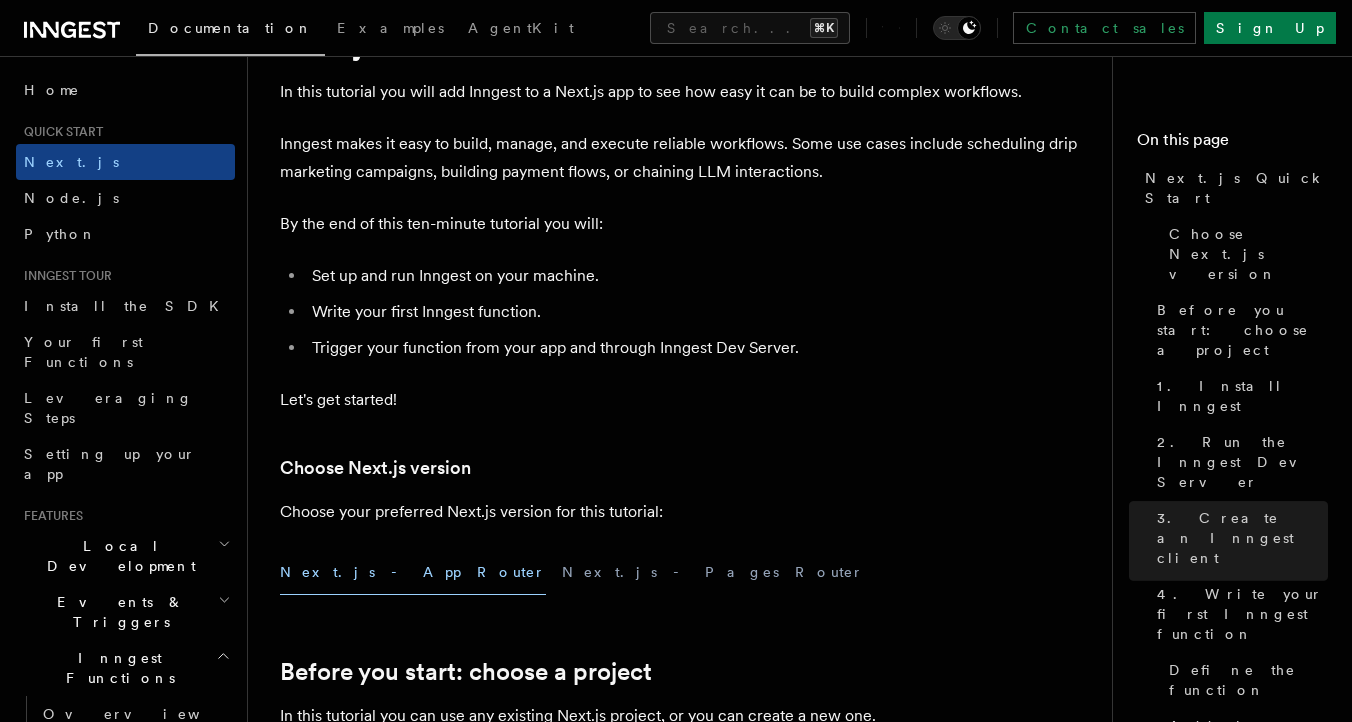 scroll, scrollTop: 0, scrollLeft: 0, axis: both 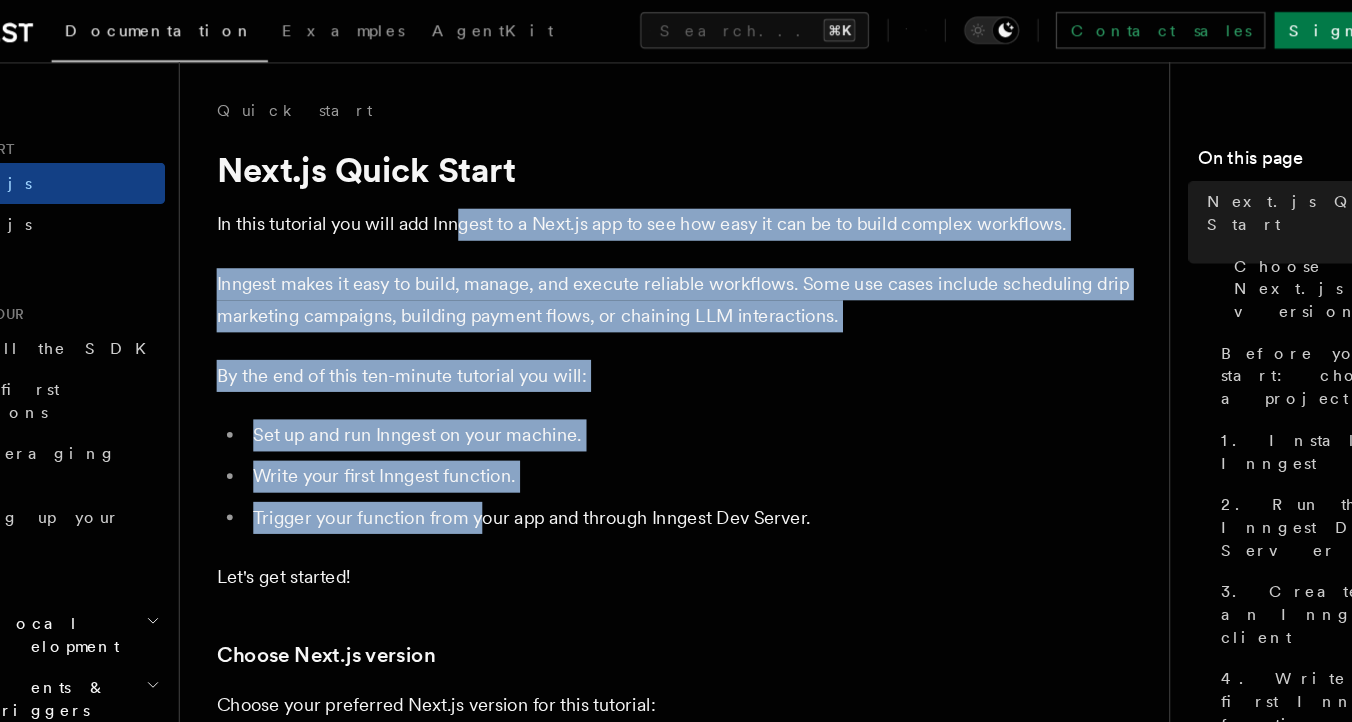 drag, startPoint x: 493, startPoint y: 190, endPoint x: 508, endPoint y: 448, distance: 258.43567 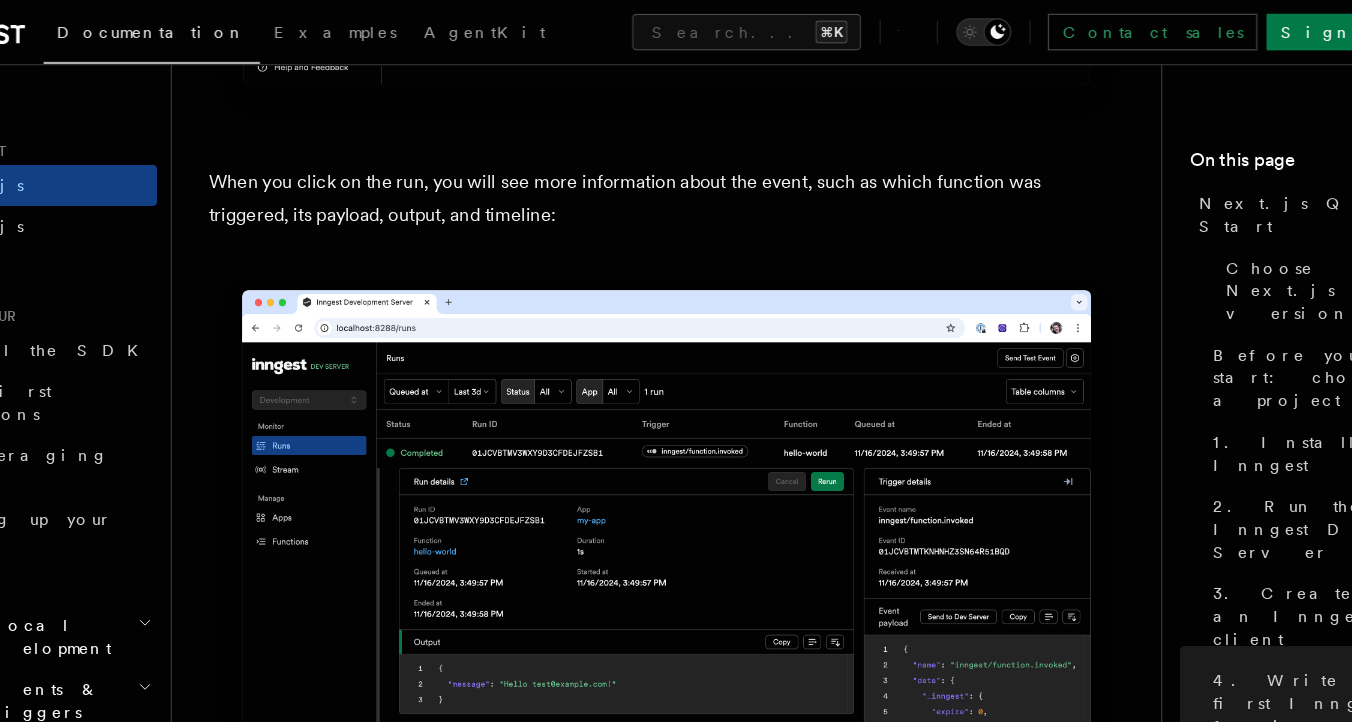scroll, scrollTop: 7306, scrollLeft: 0, axis: vertical 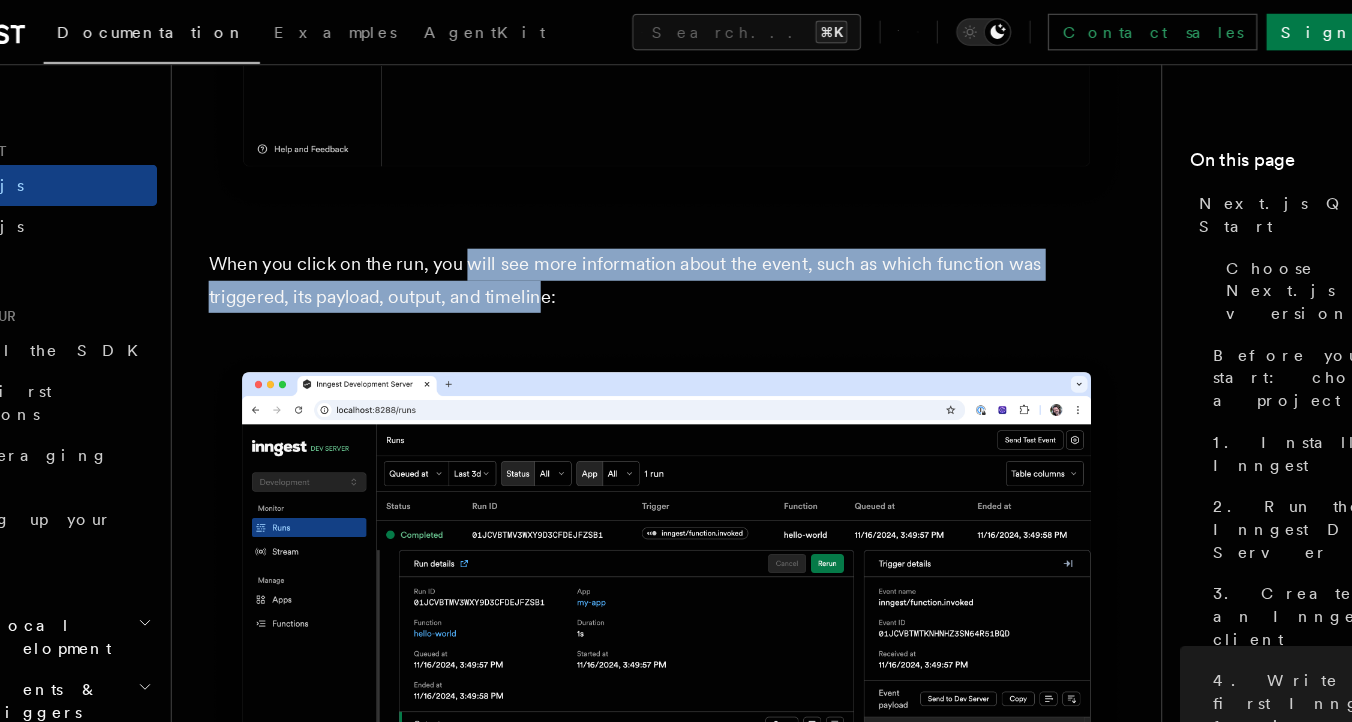 drag, startPoint x: 500, startPoint y: 244, endPoint x: 501, endPoint y: 213, distance: 31.016125 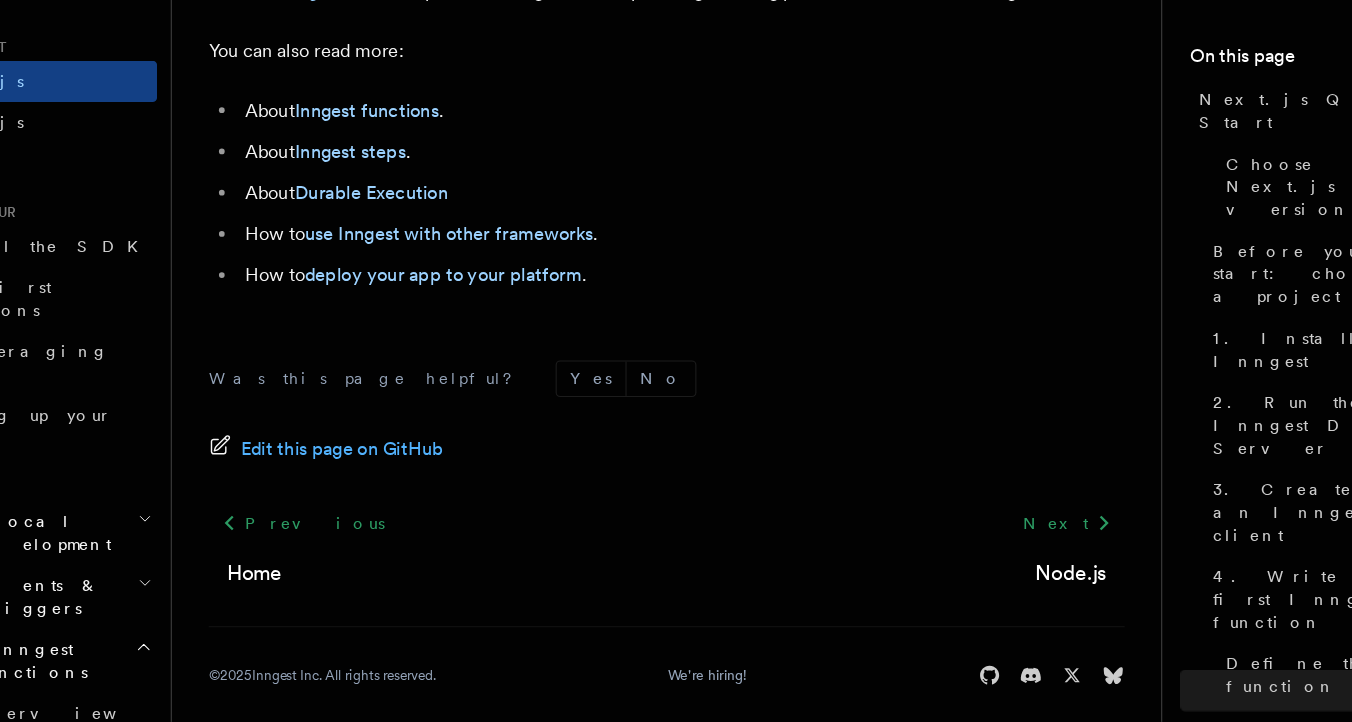 scroll, scrollTop: 12759, scrollLeft: 0, axis: vertical 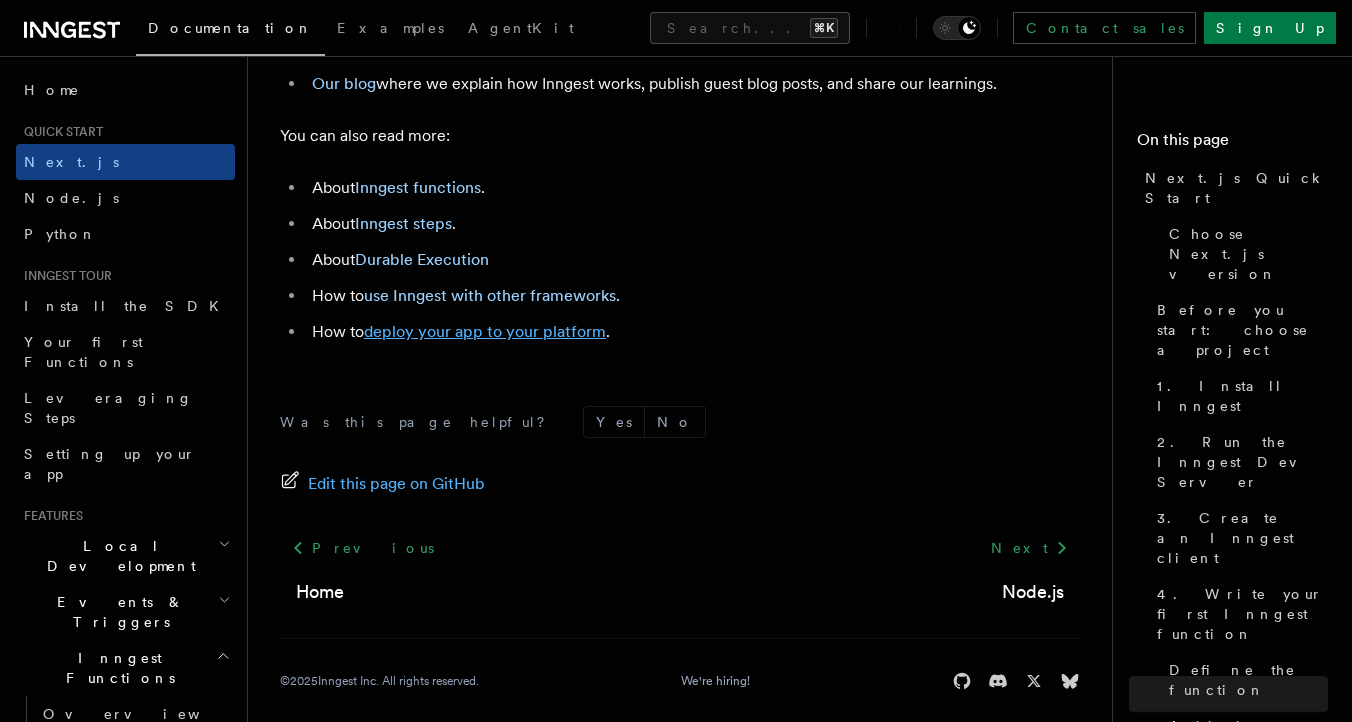 click on "deploy your app to your platform" at bounding box center [485, 331] 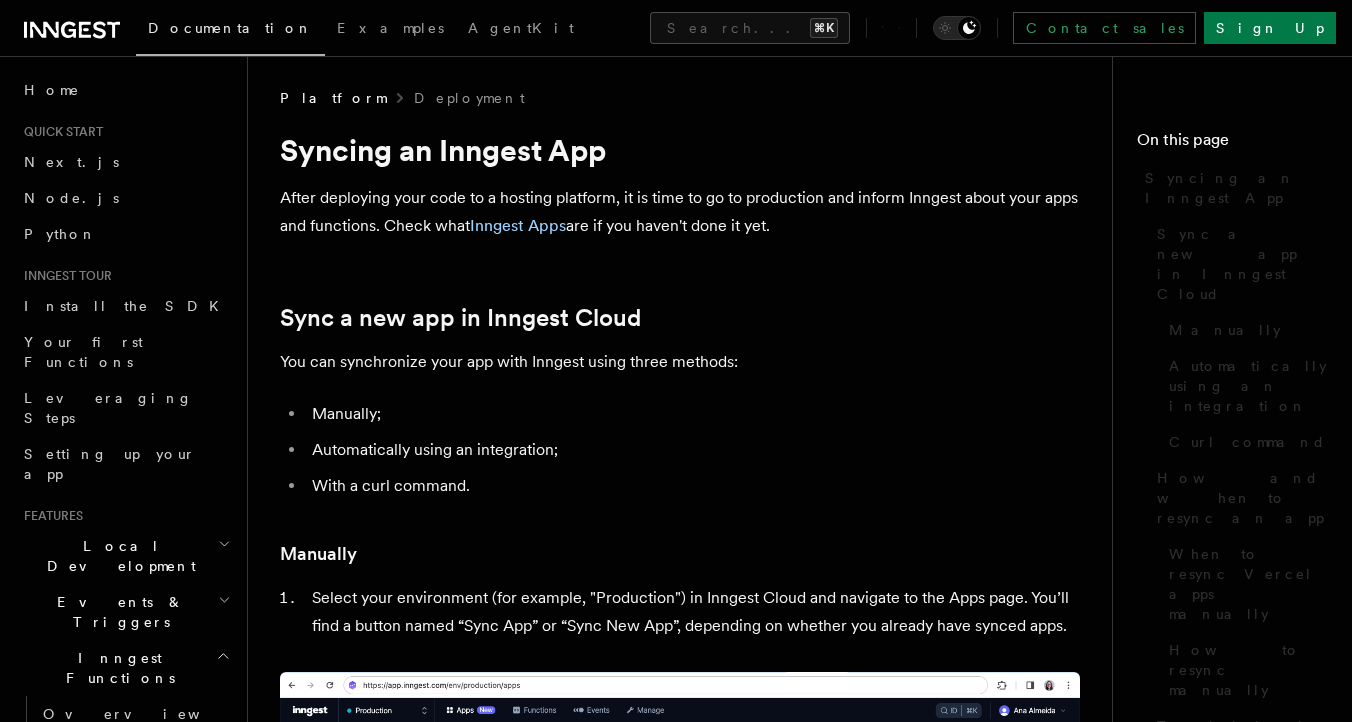 scroll, scrollTop: 0, scrollLeft: 0, axis: both 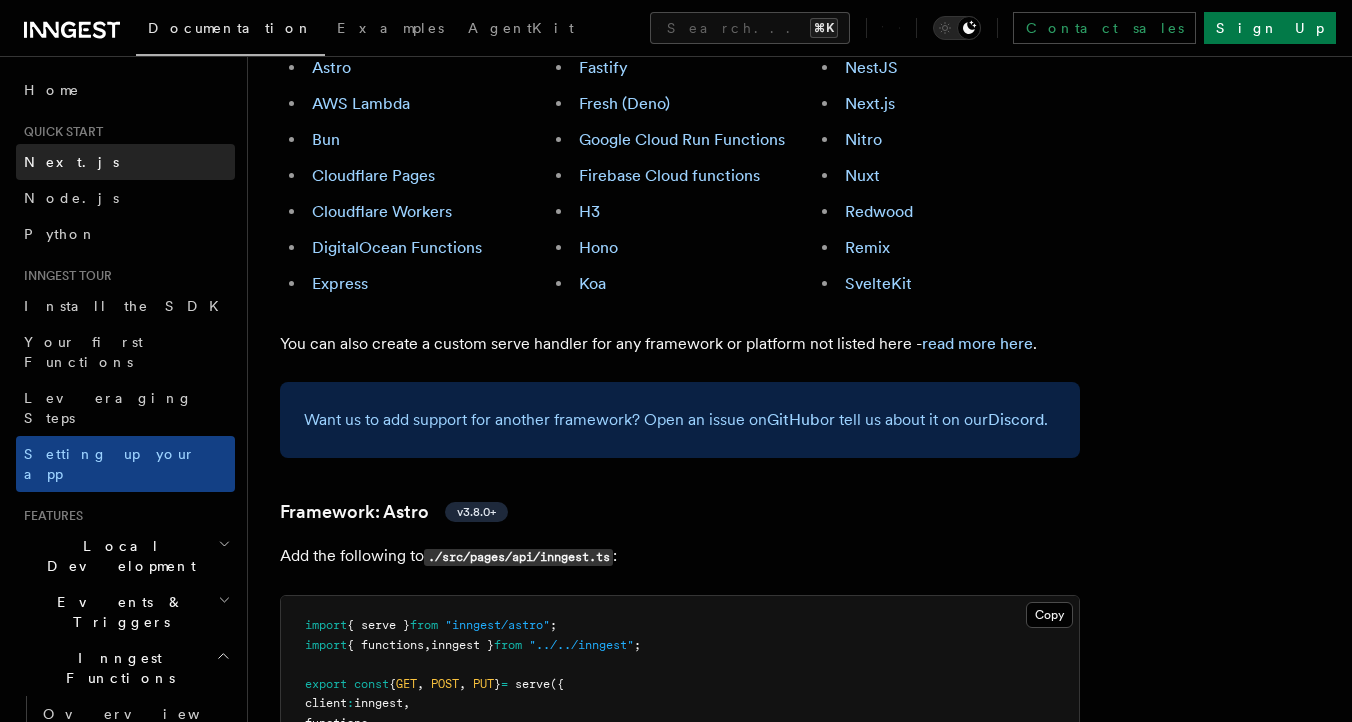 click on "Next.js" at bounding box center (125, 162) 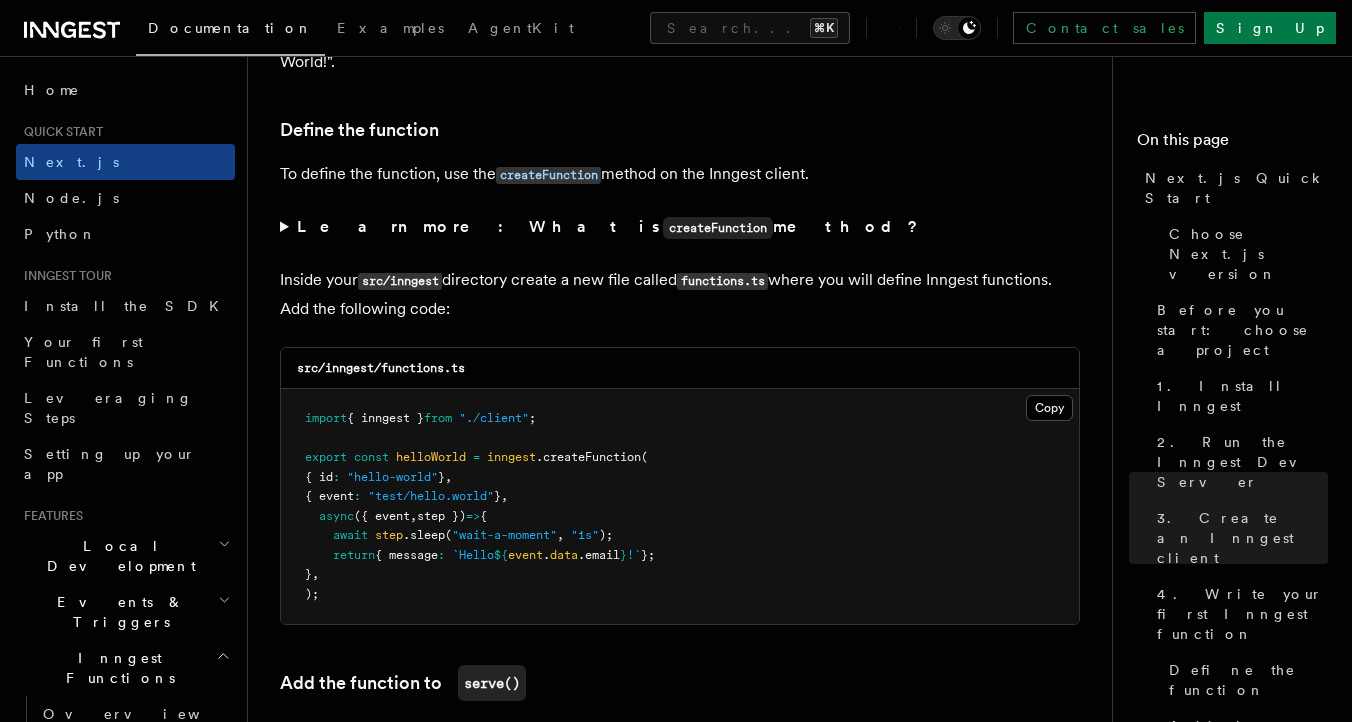 scroll, scrollTop: 3415, scrollLeft: 0, axis: vertical 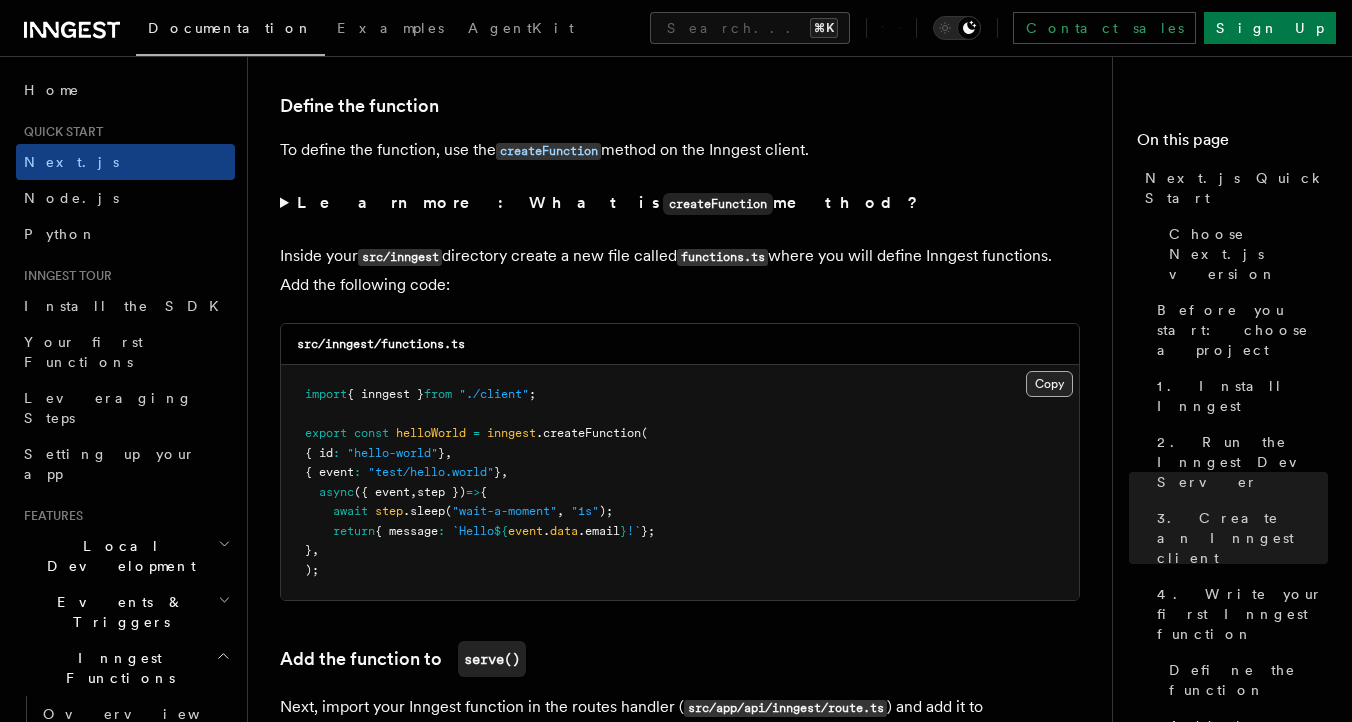 click on "Copy Copied" at bounding box center [1049, 384] 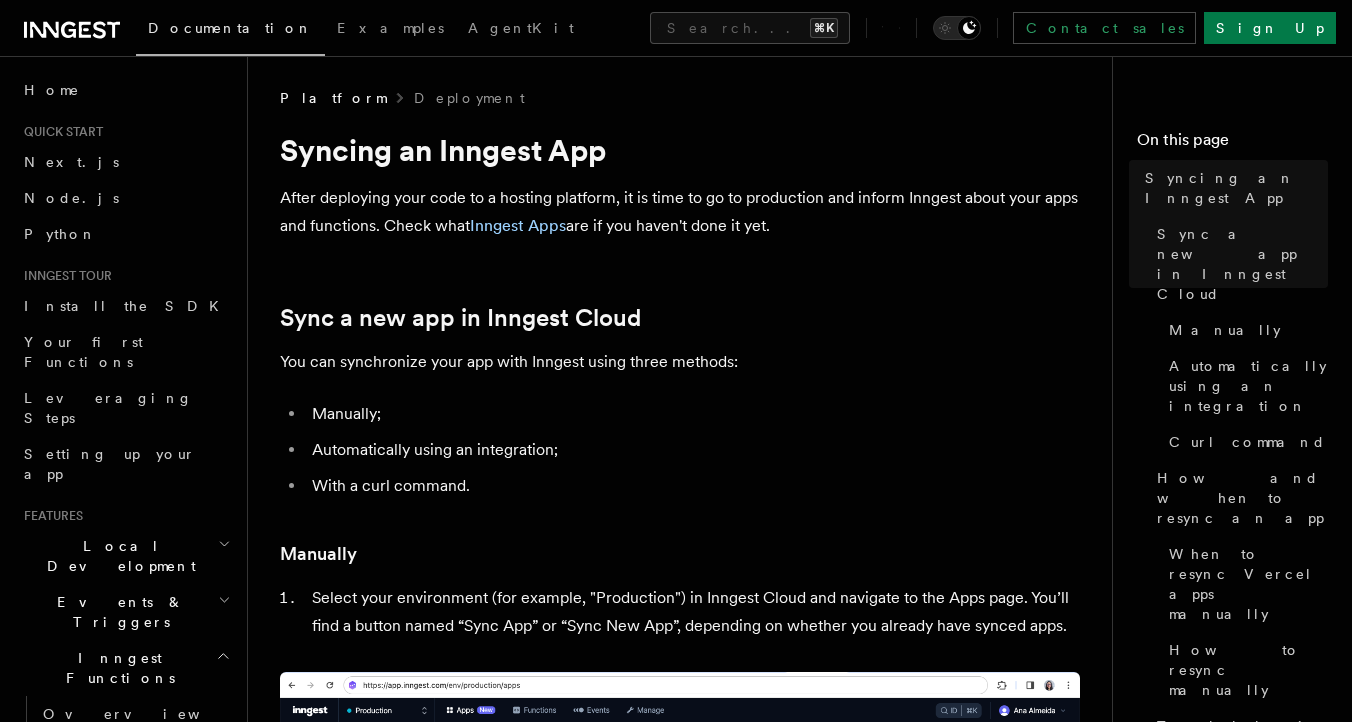 scroll, scrollTop: 0, scrollLeft: 0, axis: both 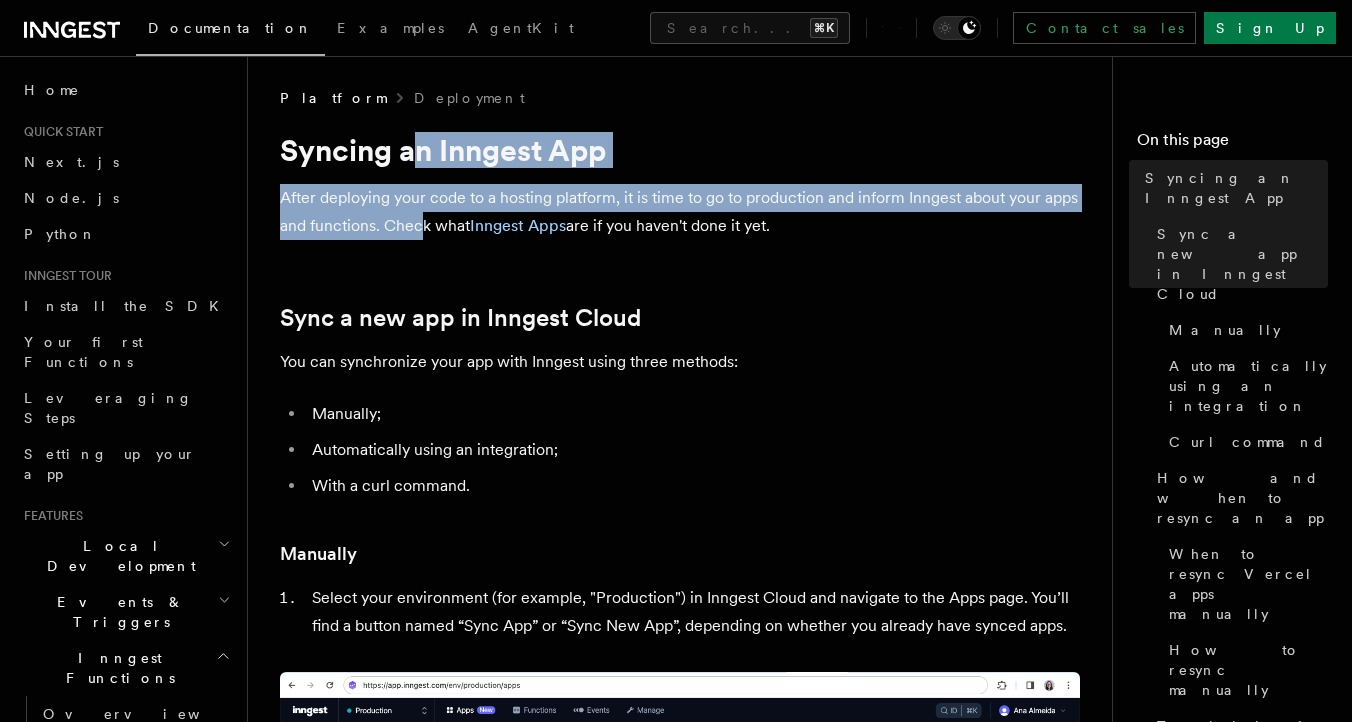 drag, startPoint x: 420, startPoint y: 228, endPoint x: 412, endPoint y: 160, distance: 68.46897 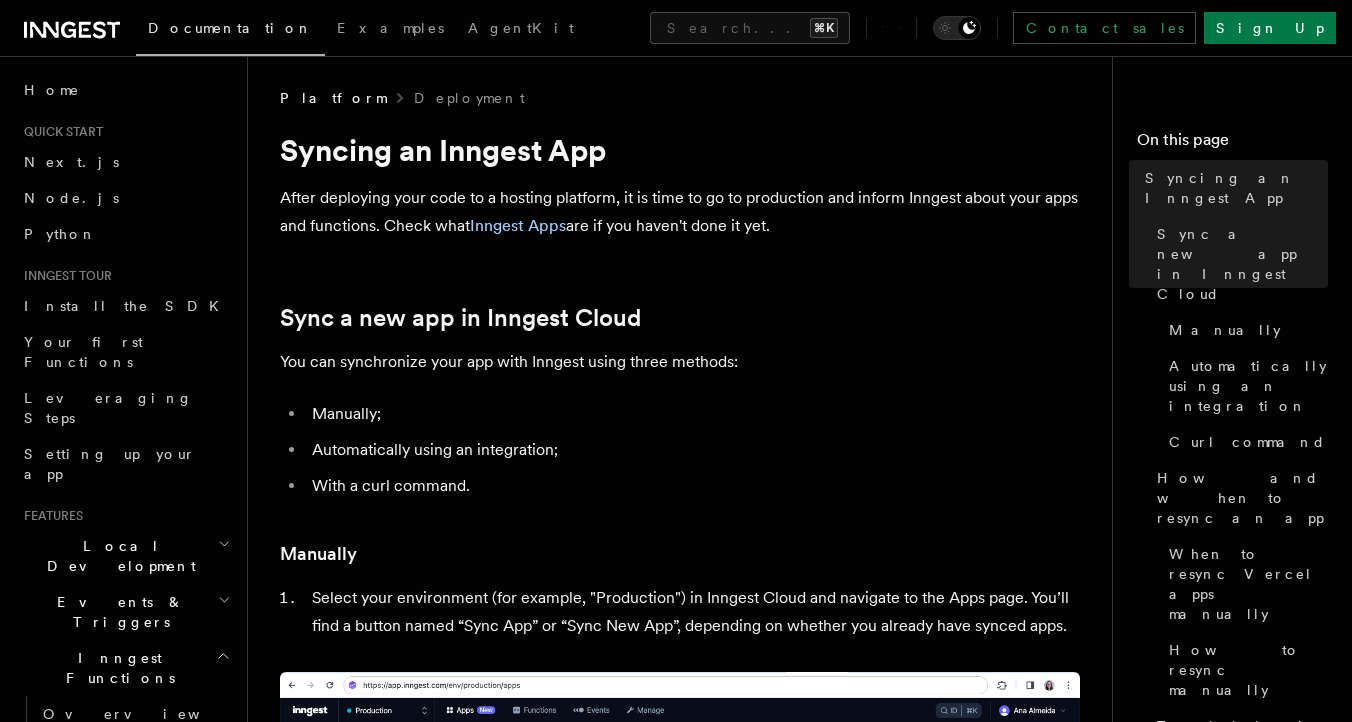click on "Platform Deployment Syncing an Inngest App
After deploying your code to a hosting platform, it is time to go to production and inform Inngest about your apps and functions. Check what  Inngest Apps  are if you haven't done it yet.
Sync a new app in Inngest Cloud
You can synchronize your app with Inngest using three methods:
Manually;
Automatically using an integration;
With a curl command.
Manually
Select your environment (for example, "Production") in Inngest Cloud and navigate to the Apps page. You’ll find a button named “Sync App” or “Sync New App”, depending on whether you already have synced apps.
Provide the location of your app by pasting the URL of your project’s  serve()  endpoint and click on “Sync App”.
Your app is now synced with Inngest. 🎉
Automatically using an integration
Learn how to install our official Vercel integration Learn how to install our official Netlify integration
Curl command
Copy Copied curl  -X   PUT   <" at bounding box center (688, 3384) 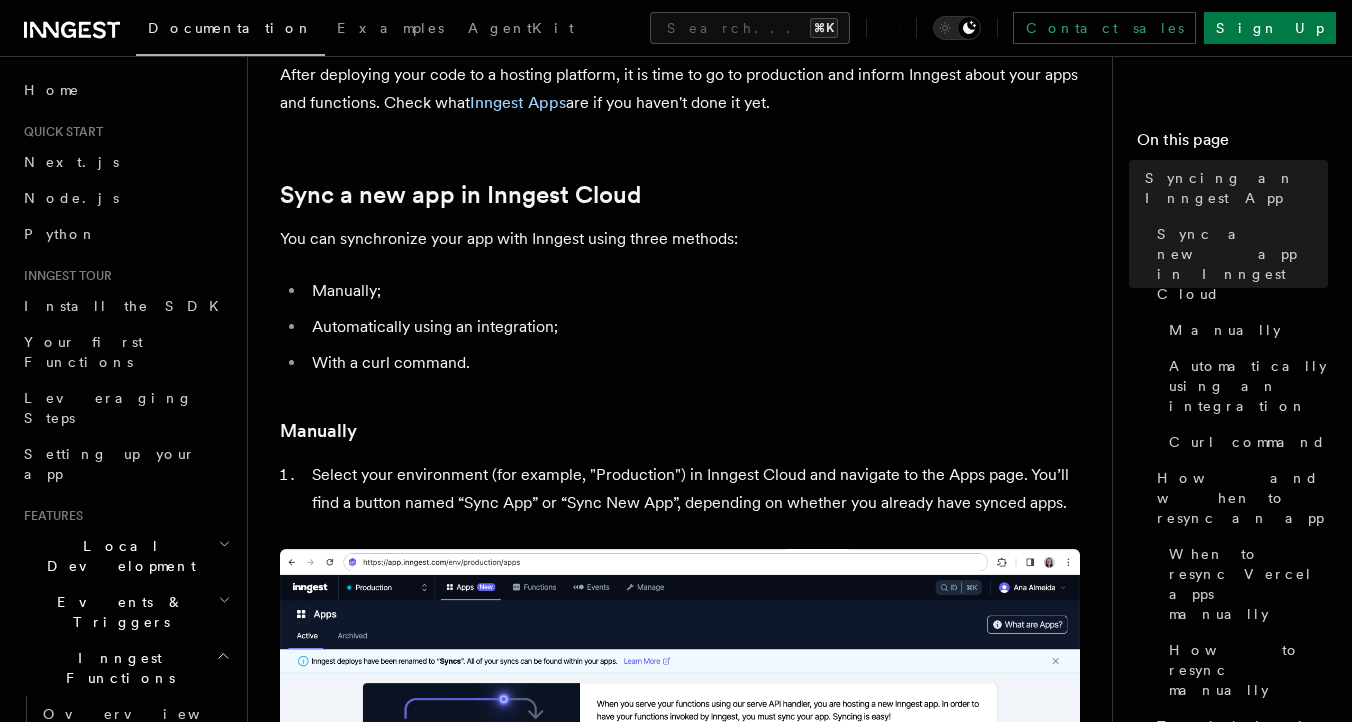 scroll, scrollTop: 131, scrollLeft: 0, axis: vertical 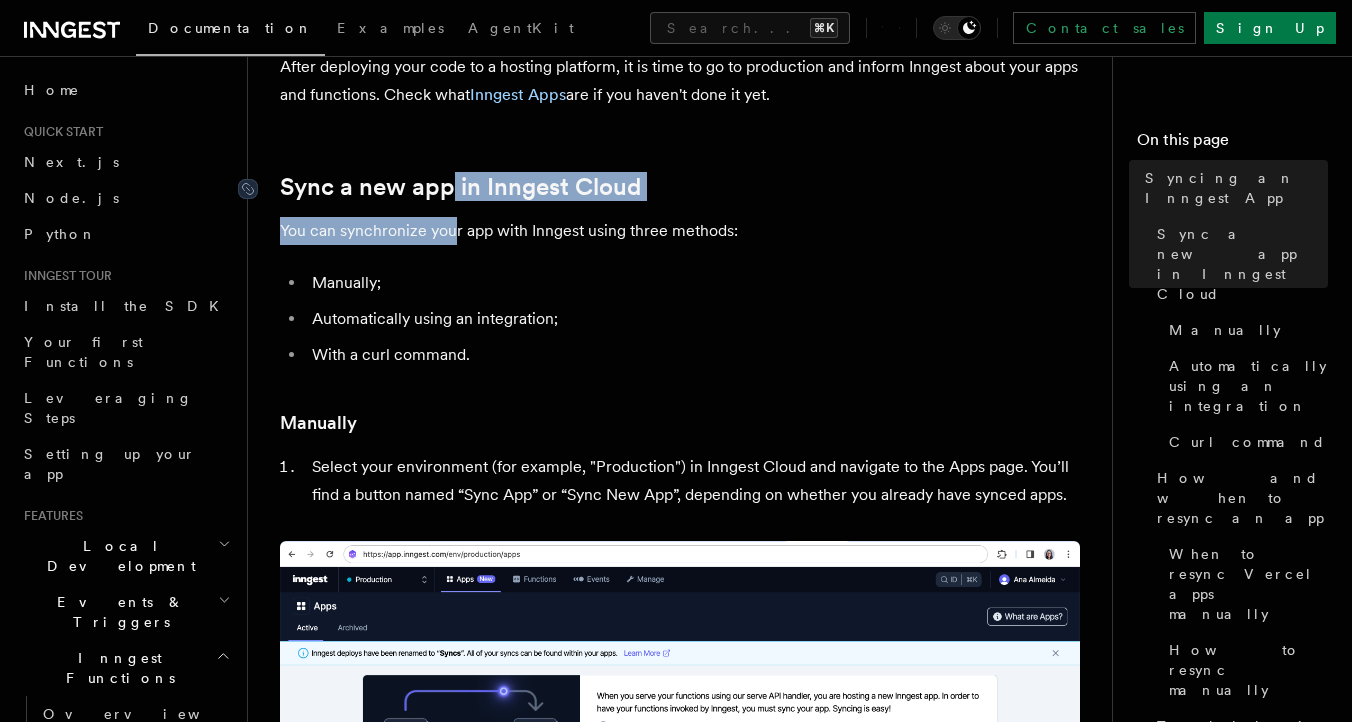 drag, startPoint x: 454, startPoint y: 242, endPoint x: 455, endPoint y: 193, distance: 49.010204 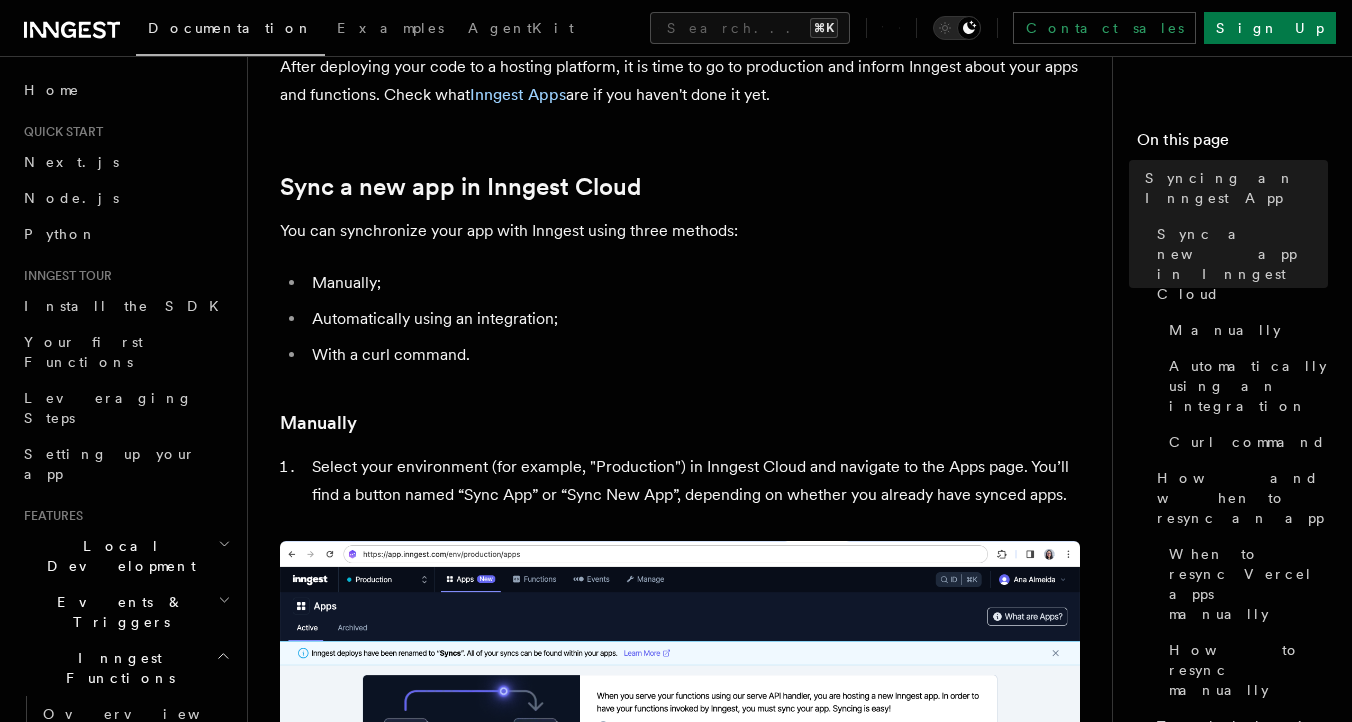 click on "With a curl command." at bounding box center (693, 355) 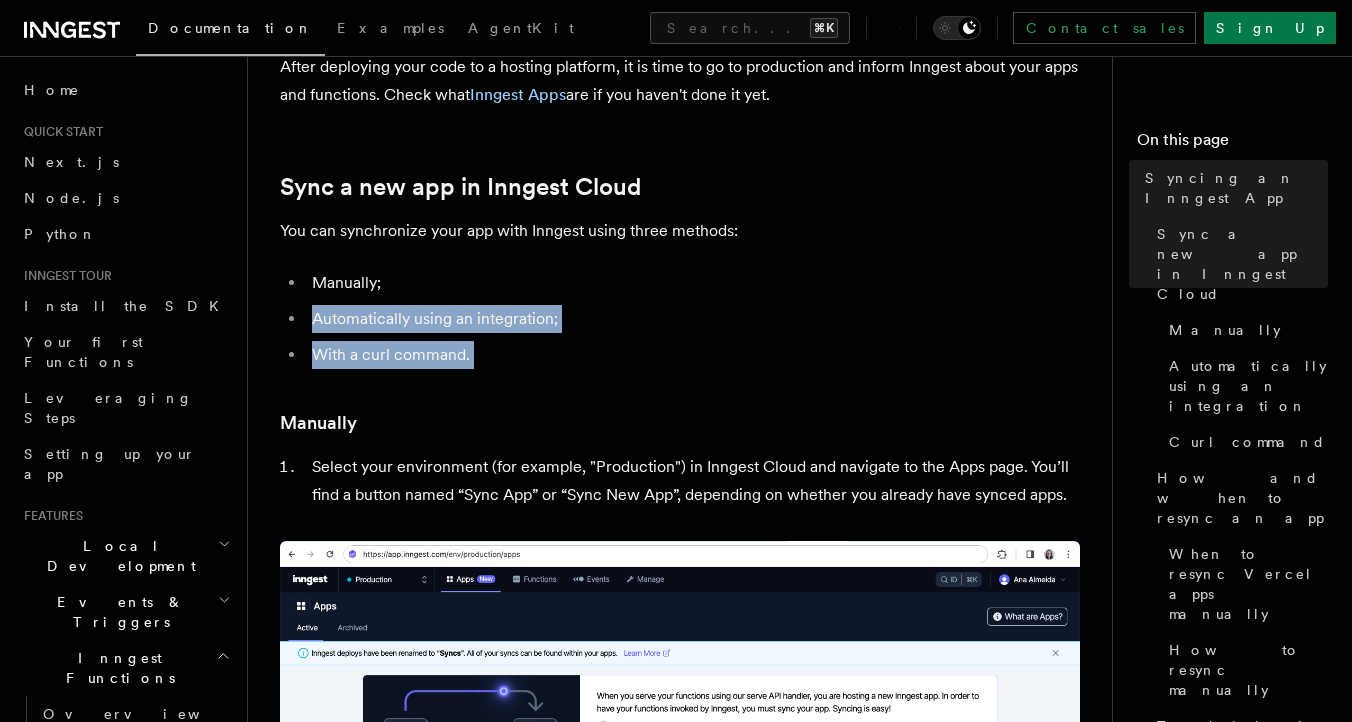 drag, startPoint x: 383, startPoint y: 287, endPoint x: 465, endPoint y: 371, distance: 117.388245 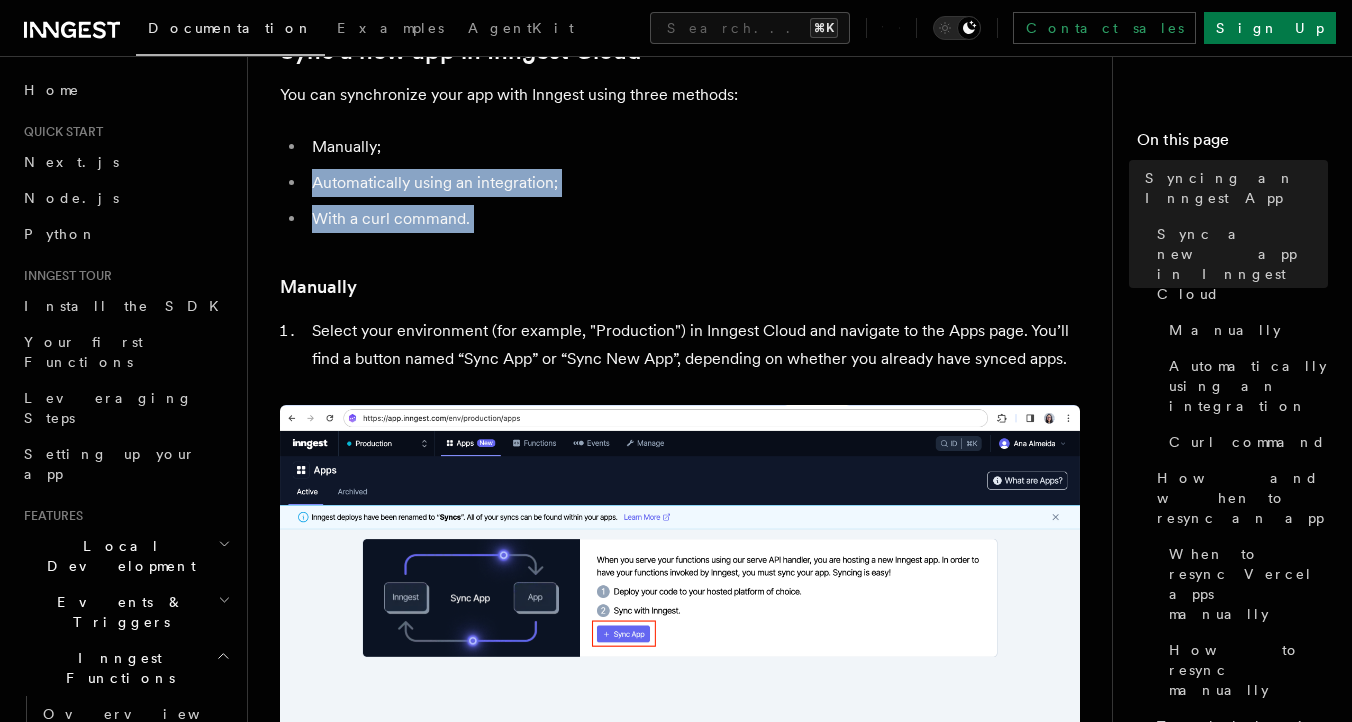 scroll, scrollTop: 321, scrollLeft: 0, axis: vertical 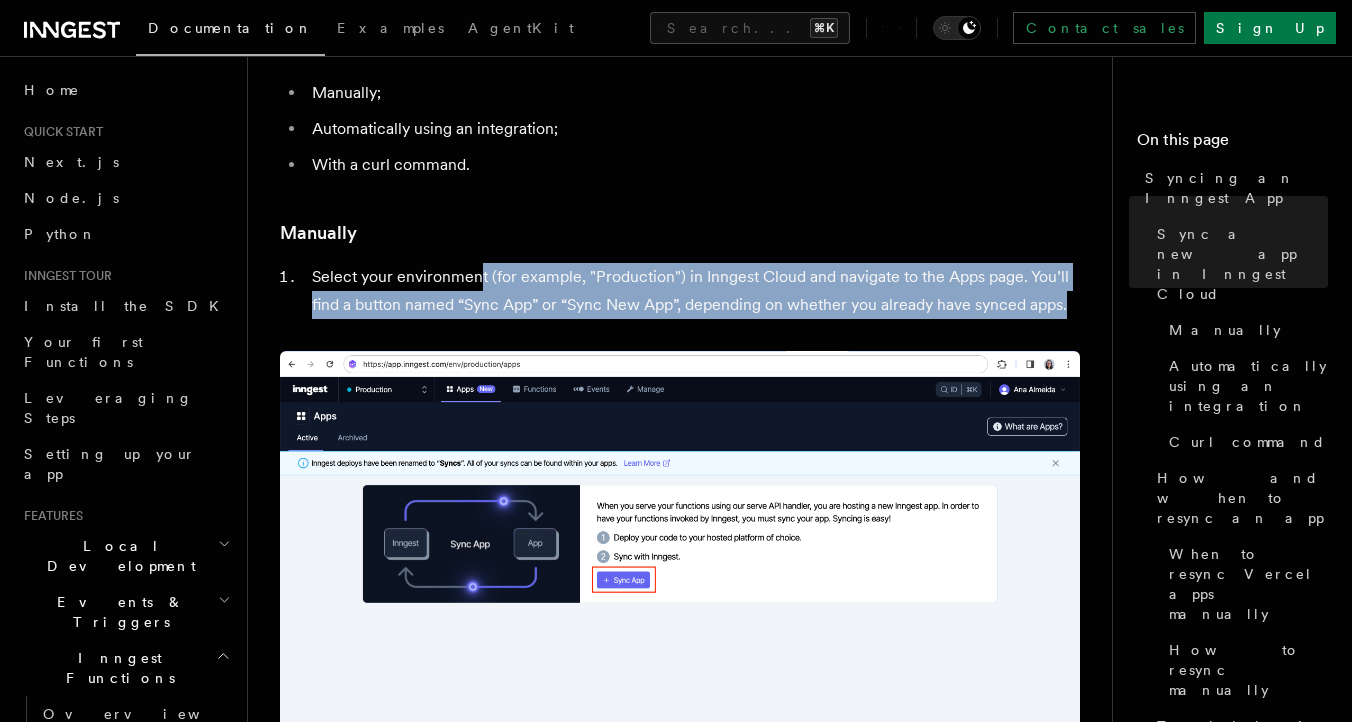 drag, startPoint x: 481, startPoint y: 321, endPoint x: 481, endPoint y: 286, distance: 35 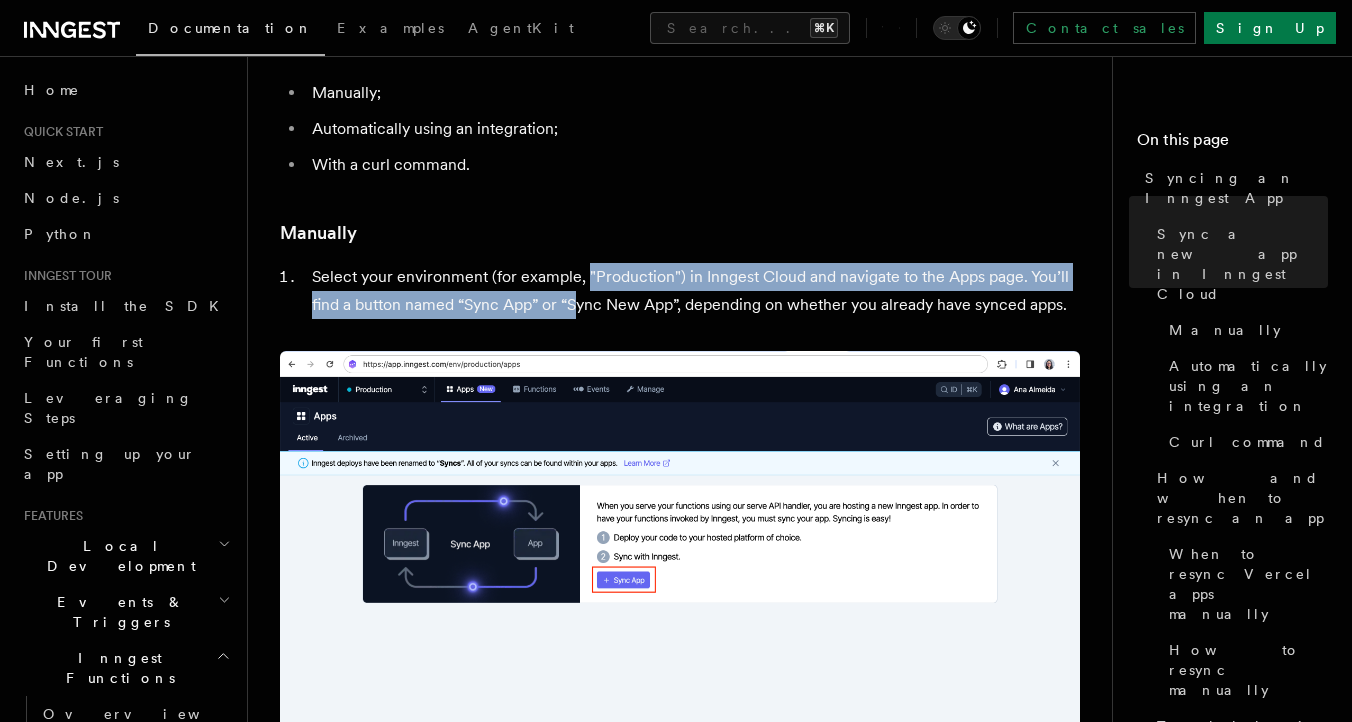 drag, startPoint x: 582, startPoint y: 317, endPoint x: 583, endPoint y: 275, distance: 42.0119 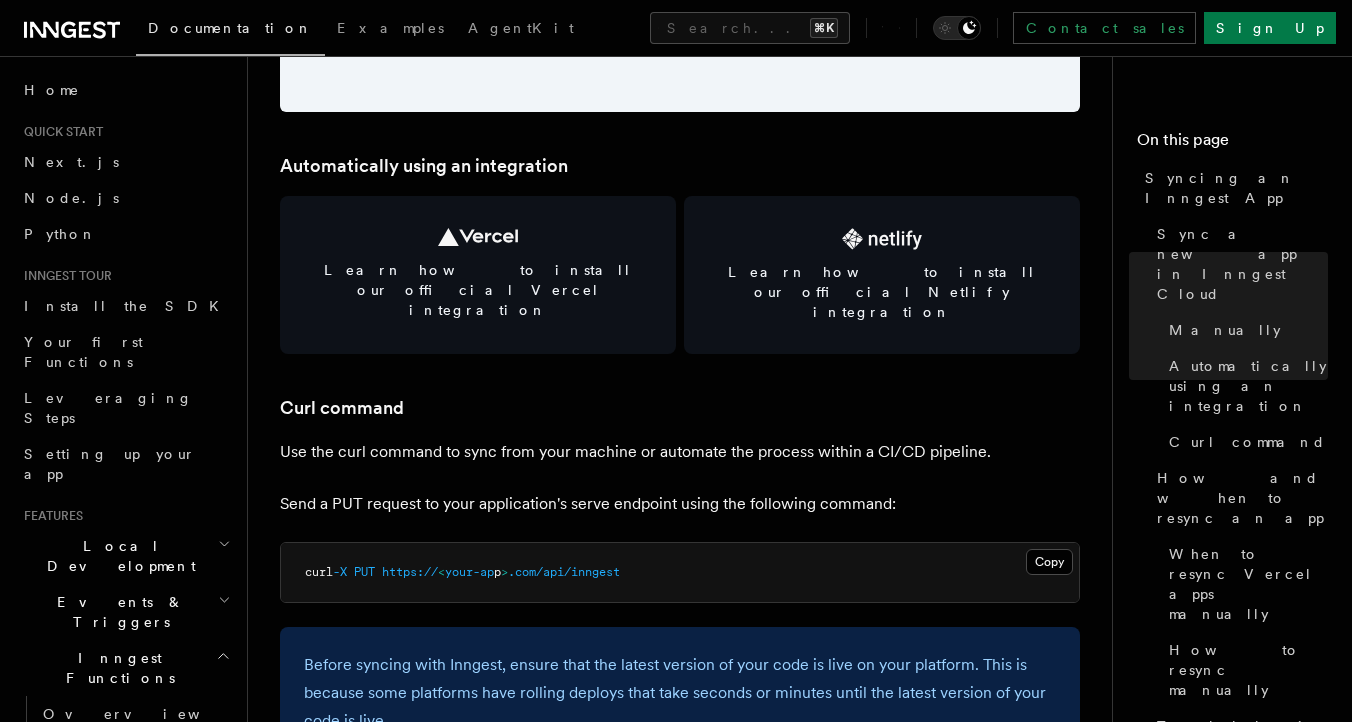 scroll, scrollTop: 2734, scrollLeft: 0, axis: vertical 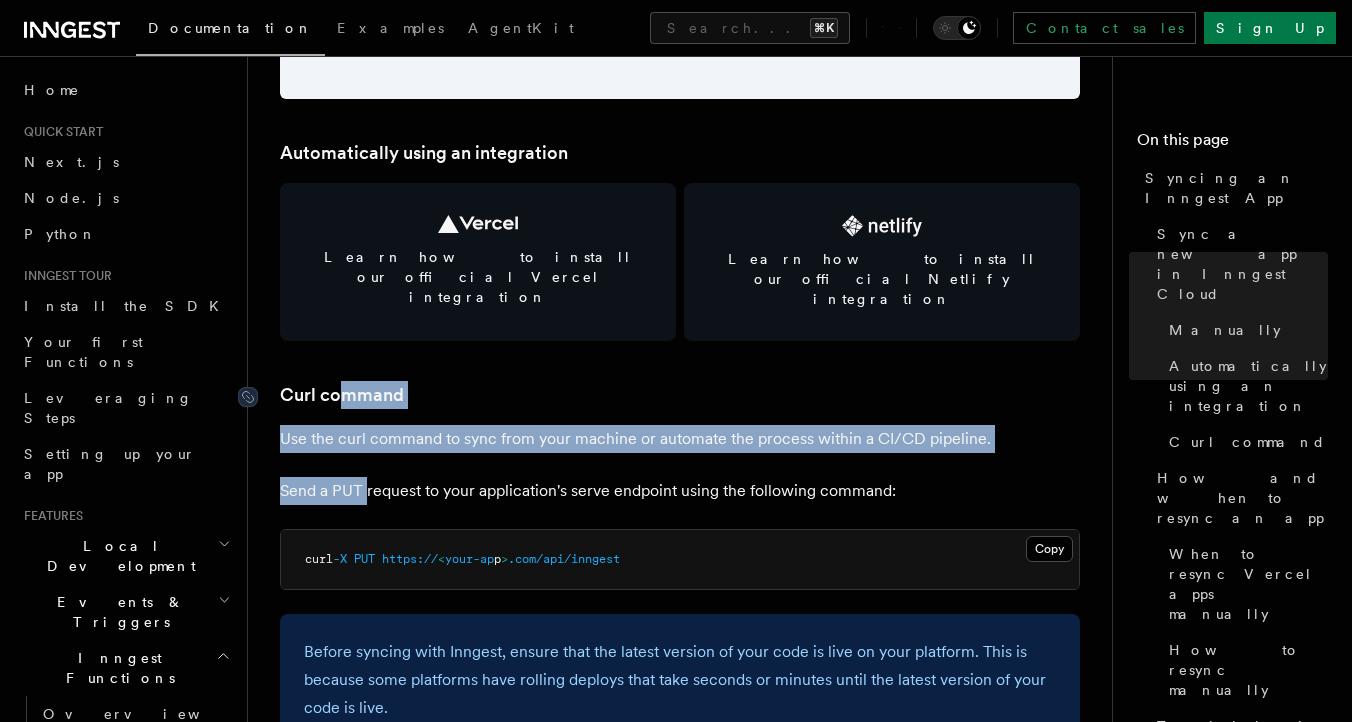 drag, startPoint x: 368, startPoint y: 452, endPoint x: 344, endPoint y: 367, distance: 88.32327 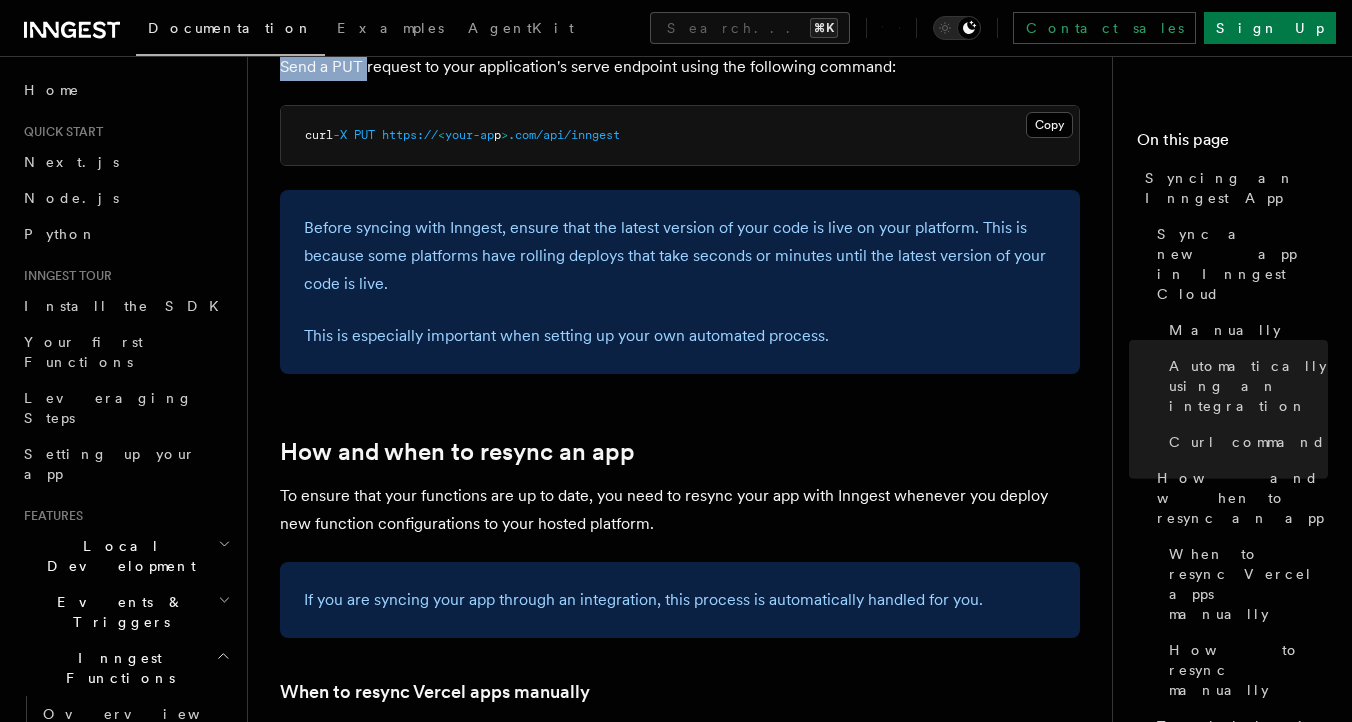 scroll, scrollTop: 3267, scrollLeft: 0, axis: vertical 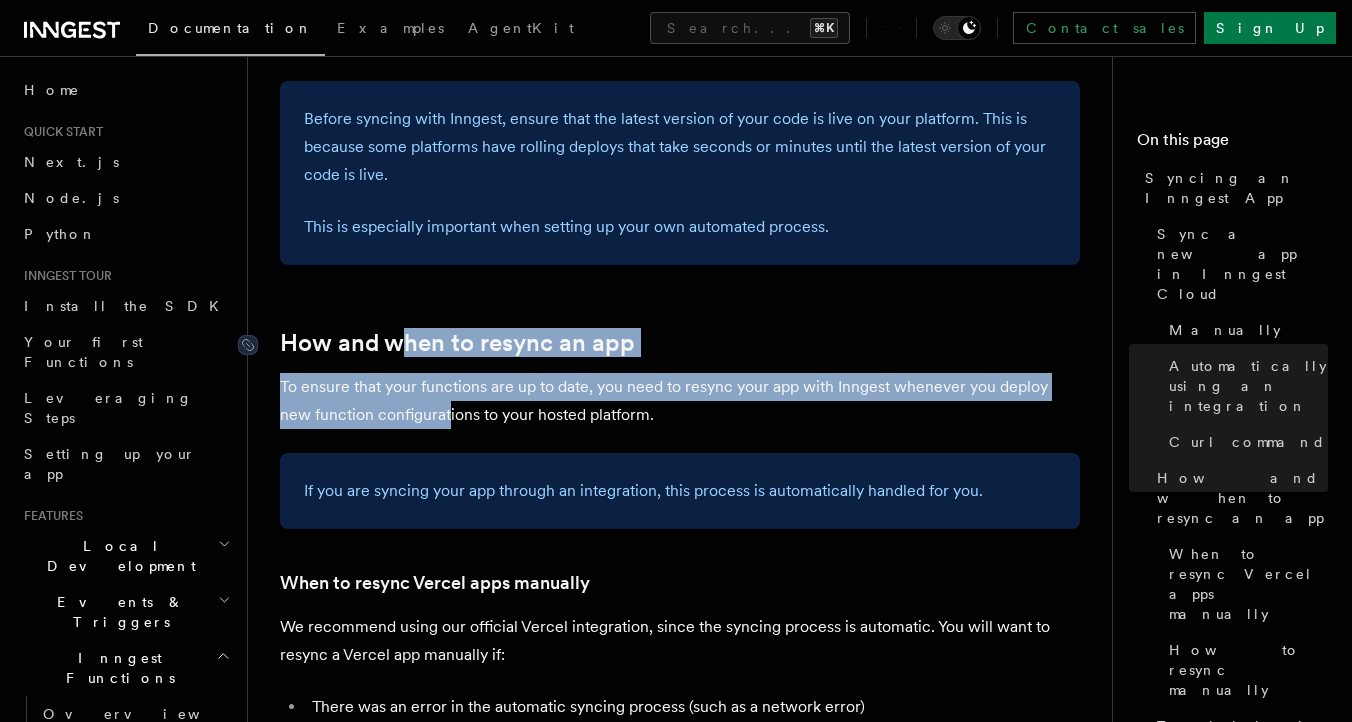 drag, startPoint x: 414, startPoint y: 380, endPoint x: 408, endPoint y: 303, distance: 77.23341 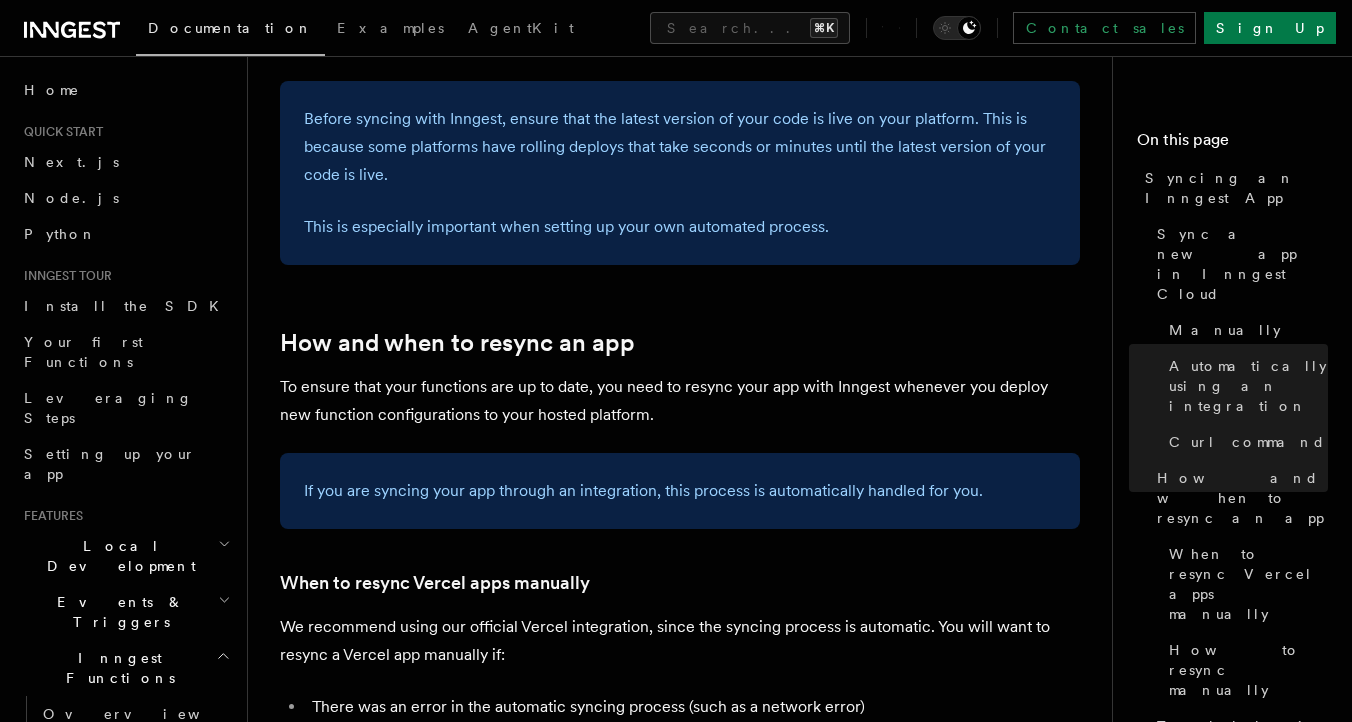 click on "To ensure that your functions are up to date, you need to resync your app with Inngest whenever you deploy new function configurations to your hosted platform." at bounding box center [680, 401] 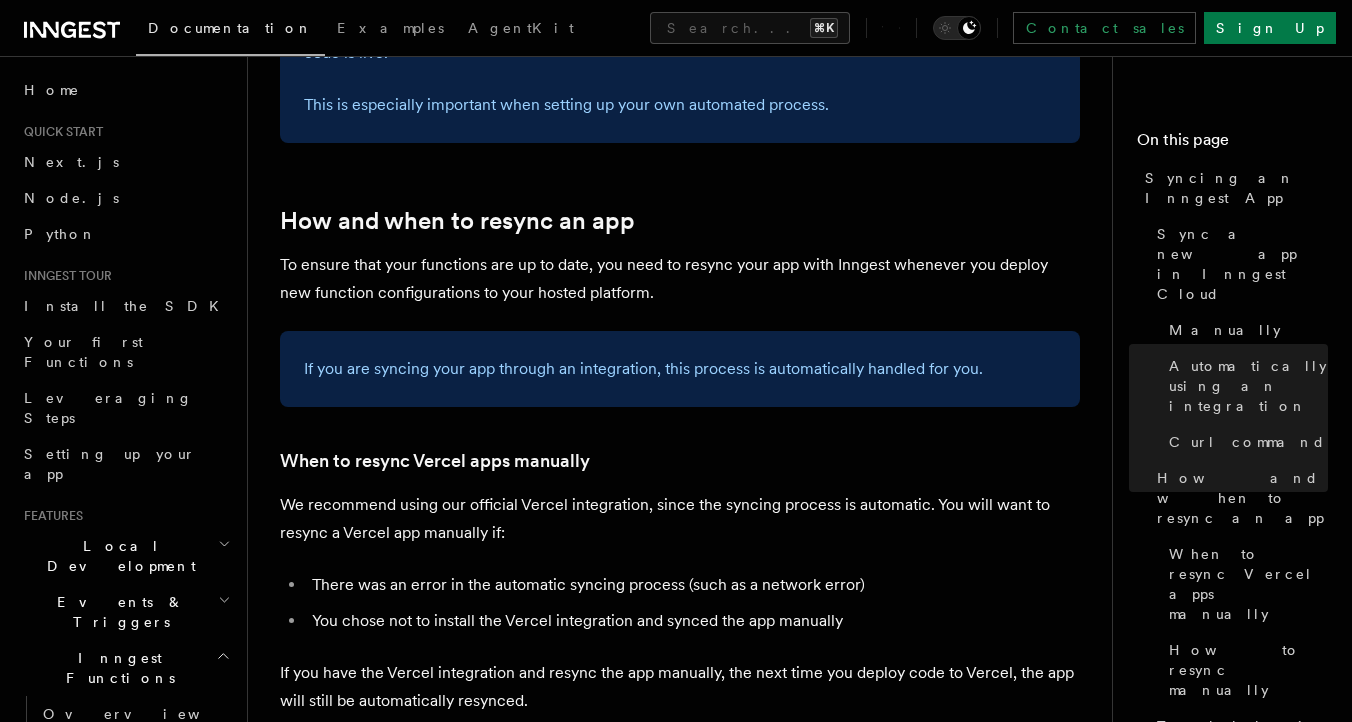 scroll, scrollTop: 3453, scrollLeft: 0, axis: vertical 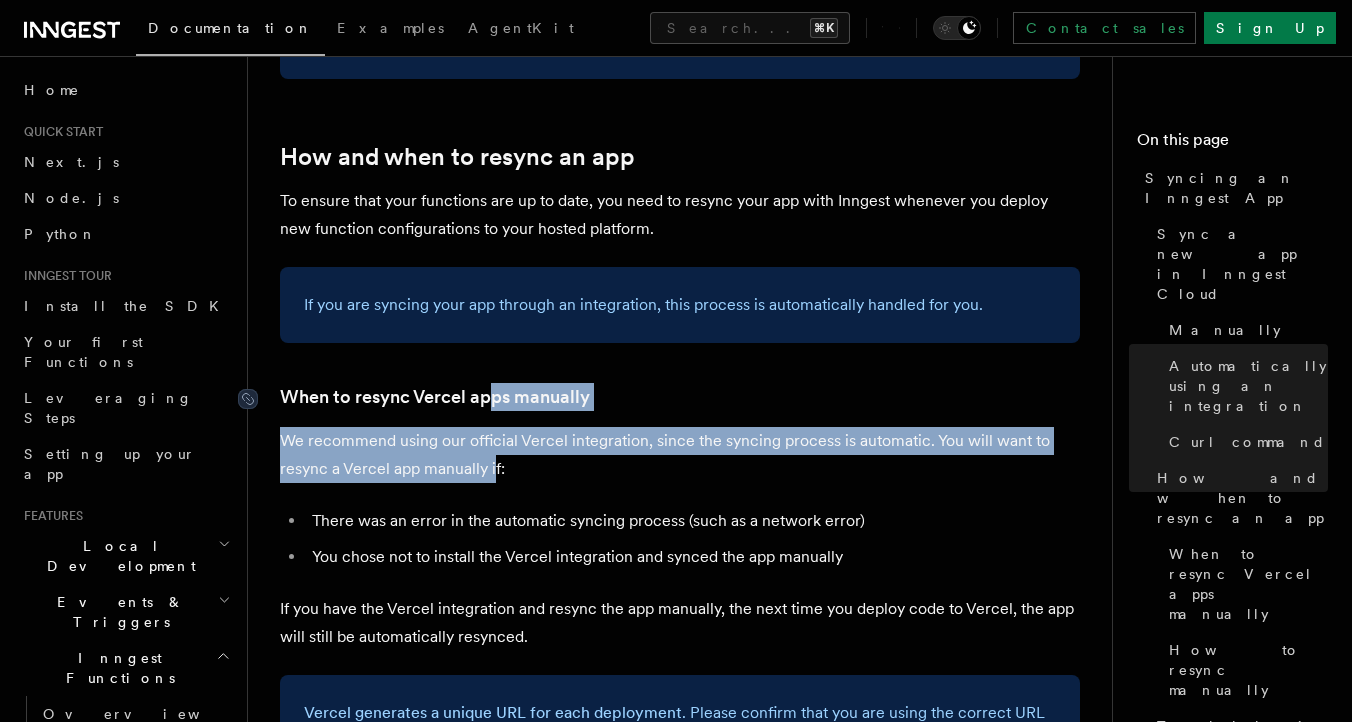 drag, startPoint x: 492, startPoint y: 425, endPoint x: 493, endPoint y: 360, distance: 65.00769 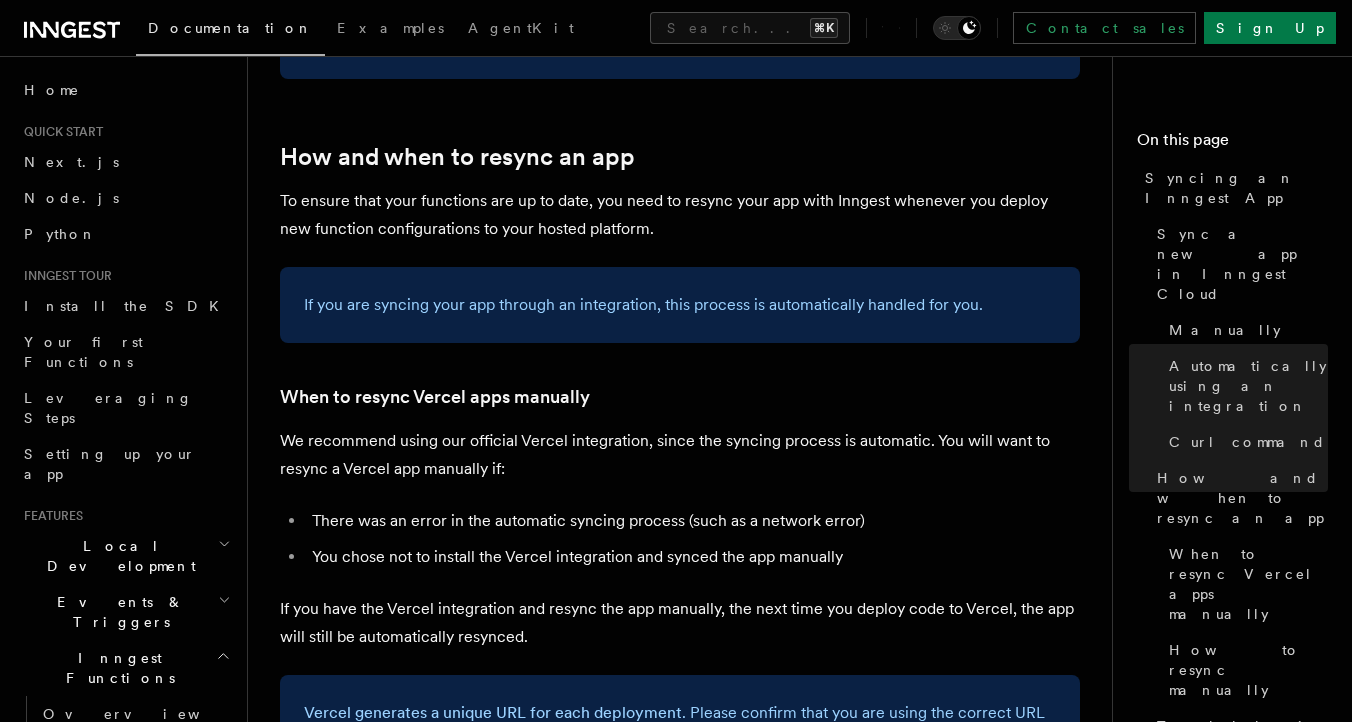 click on "There was an error in the automatic syncing process (such as a network error)" at bounding box center (693, 521) 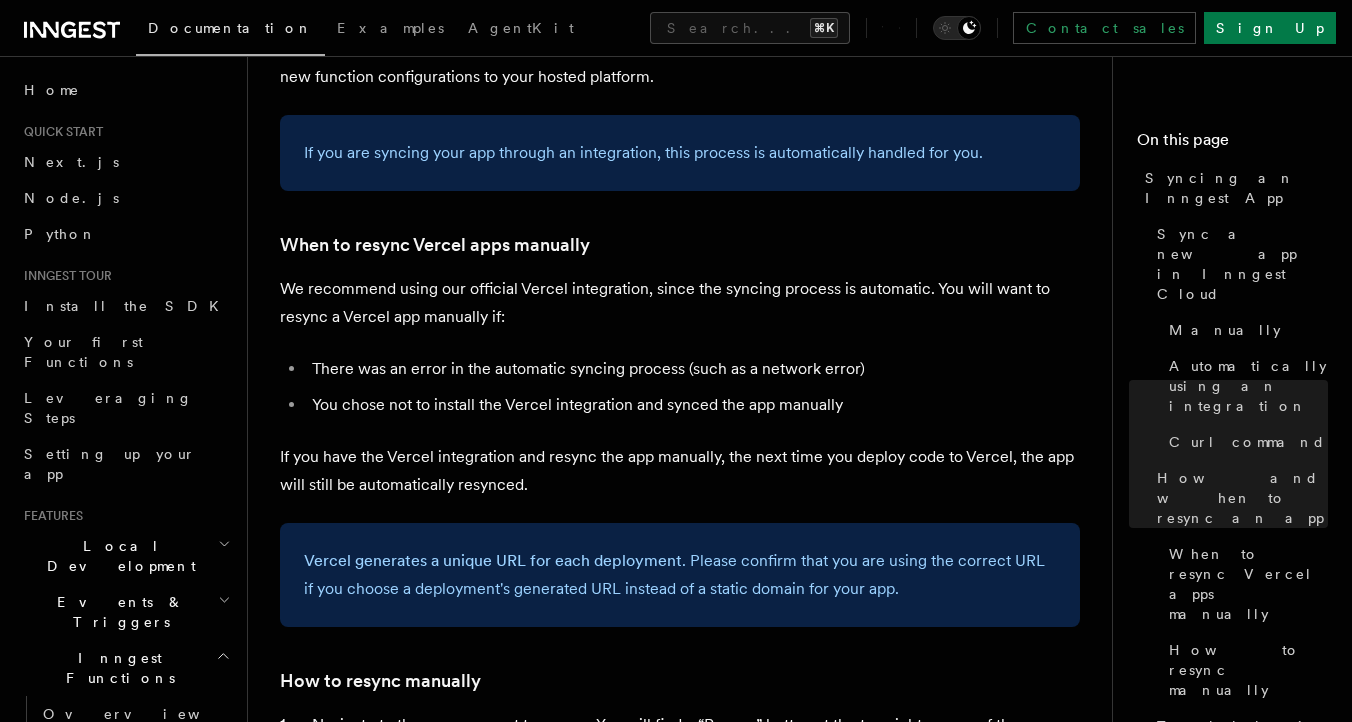 scroll, scrollTop: 3622, scrollLeft: 0, axis: vertical 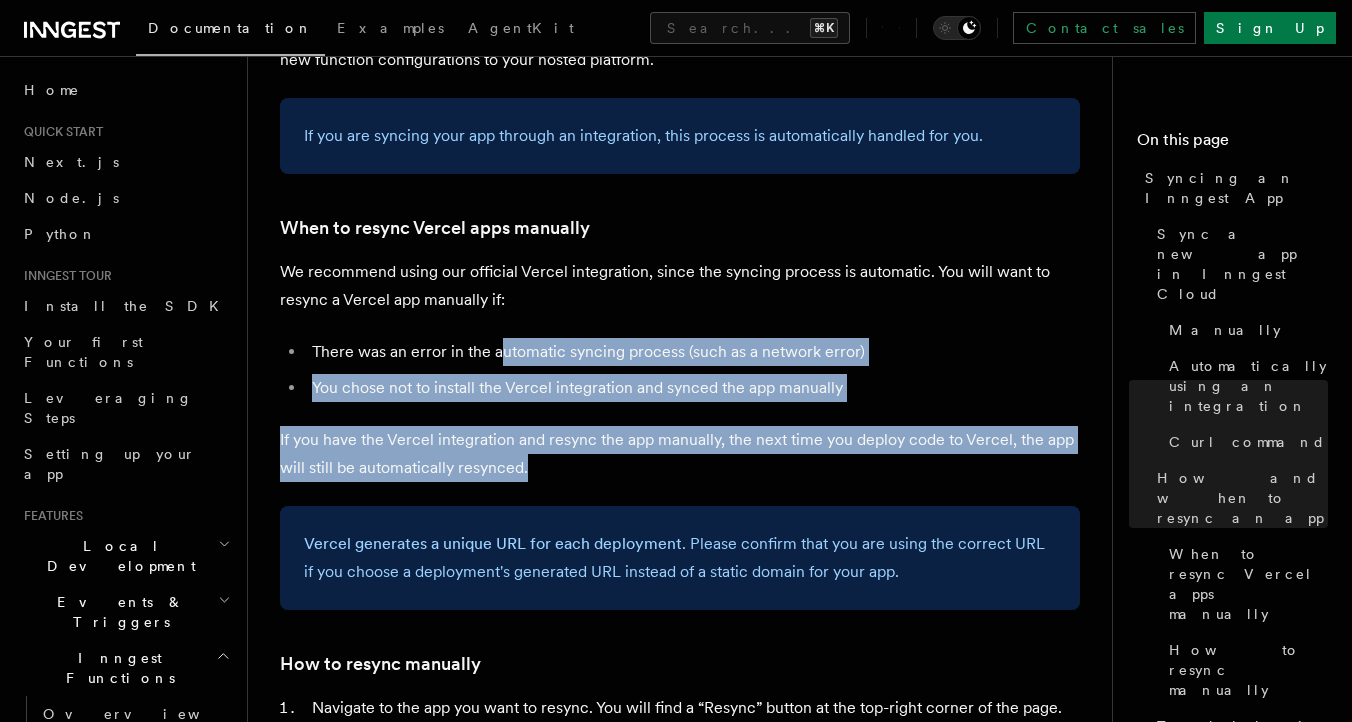 drag, startPoint x: 501, startPoint y: 309, endPoint x: 540, endPoint y: 433, distance: 129.98846 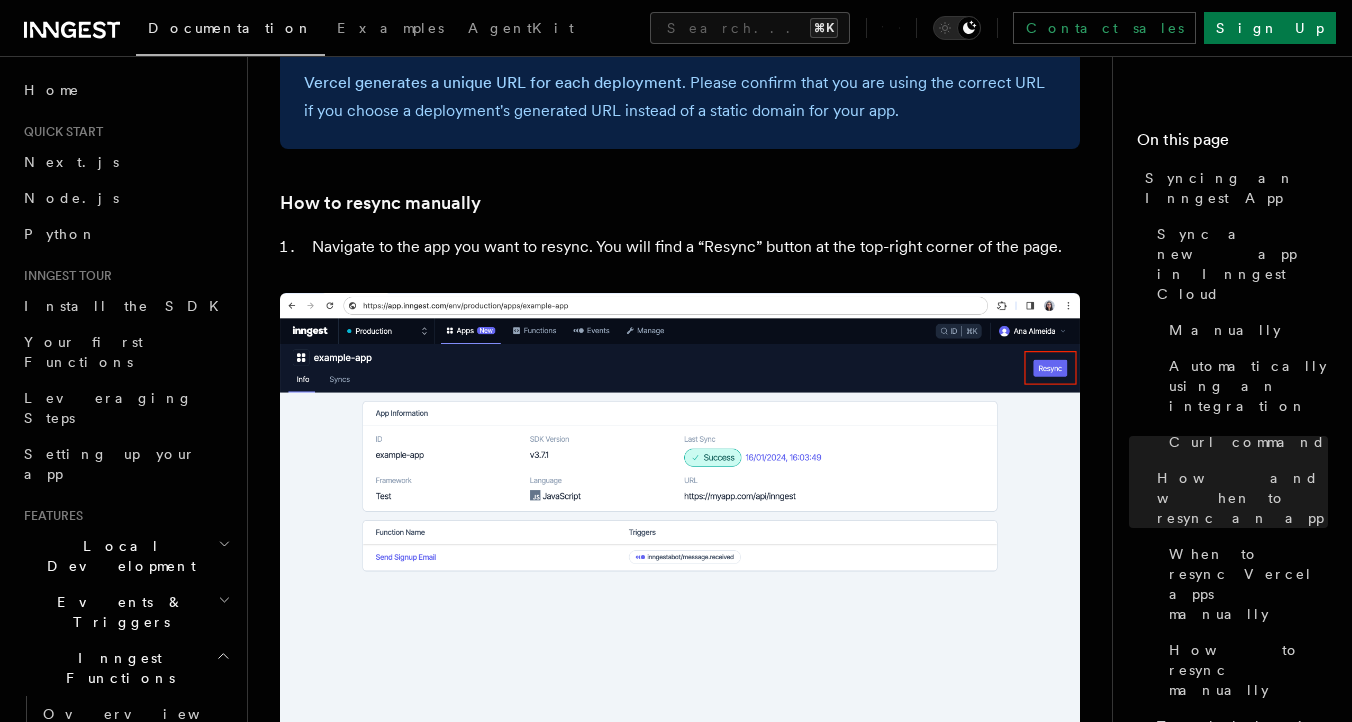 scroll, scrollTop: 4062, scrollLeft: 0, axis: vertical 